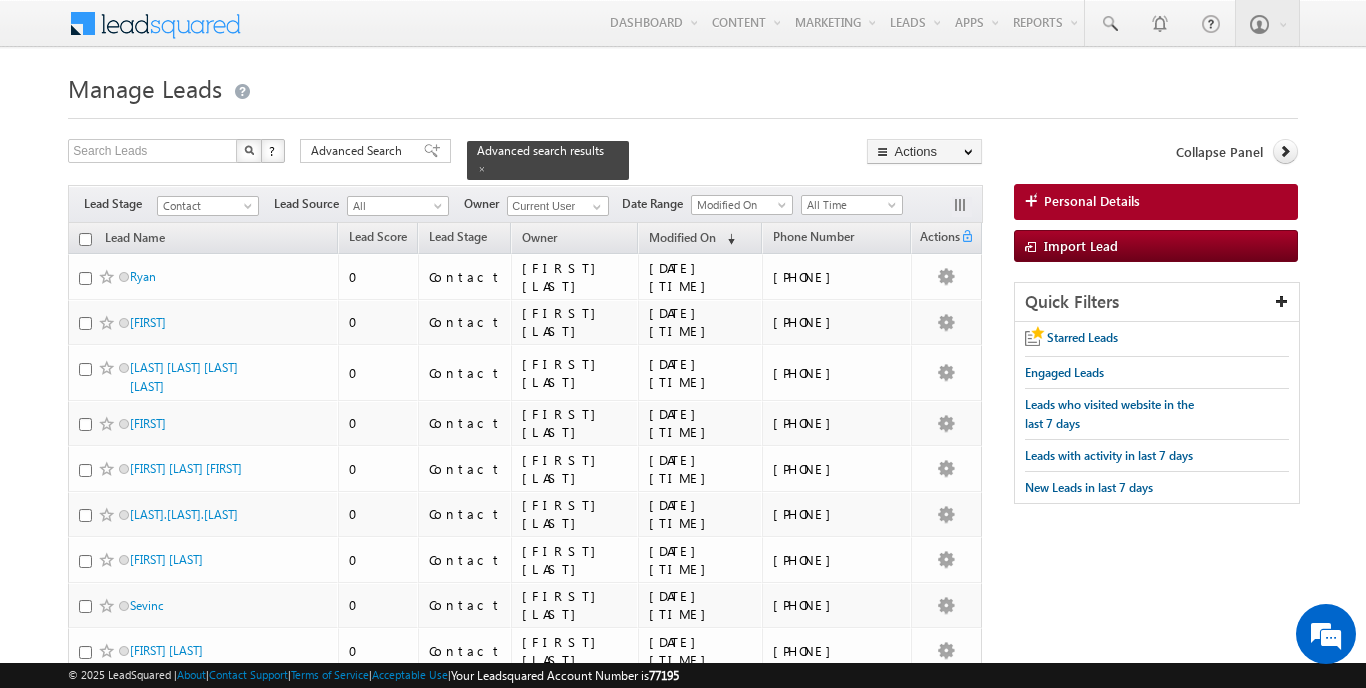 scroll, scrollTop: 0, scrollLeft: 0, axis: both 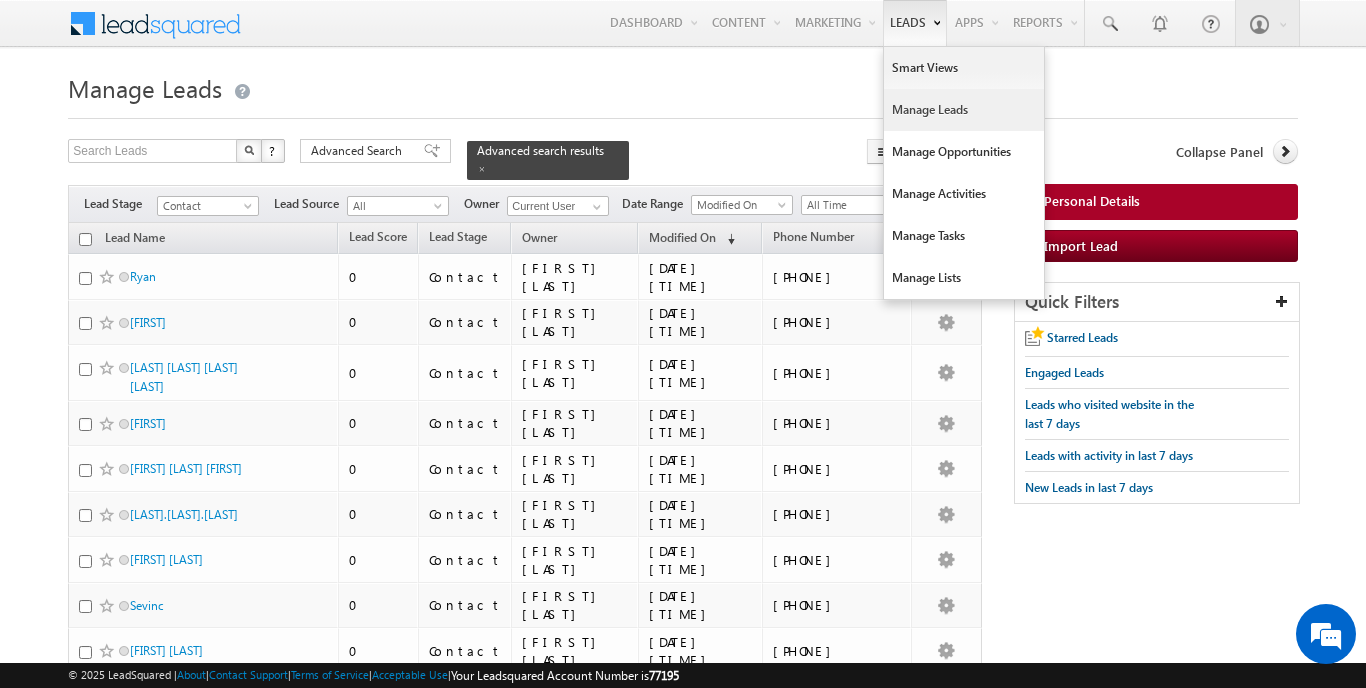 click on "Manage Leads" at bounding box center (964, 110) 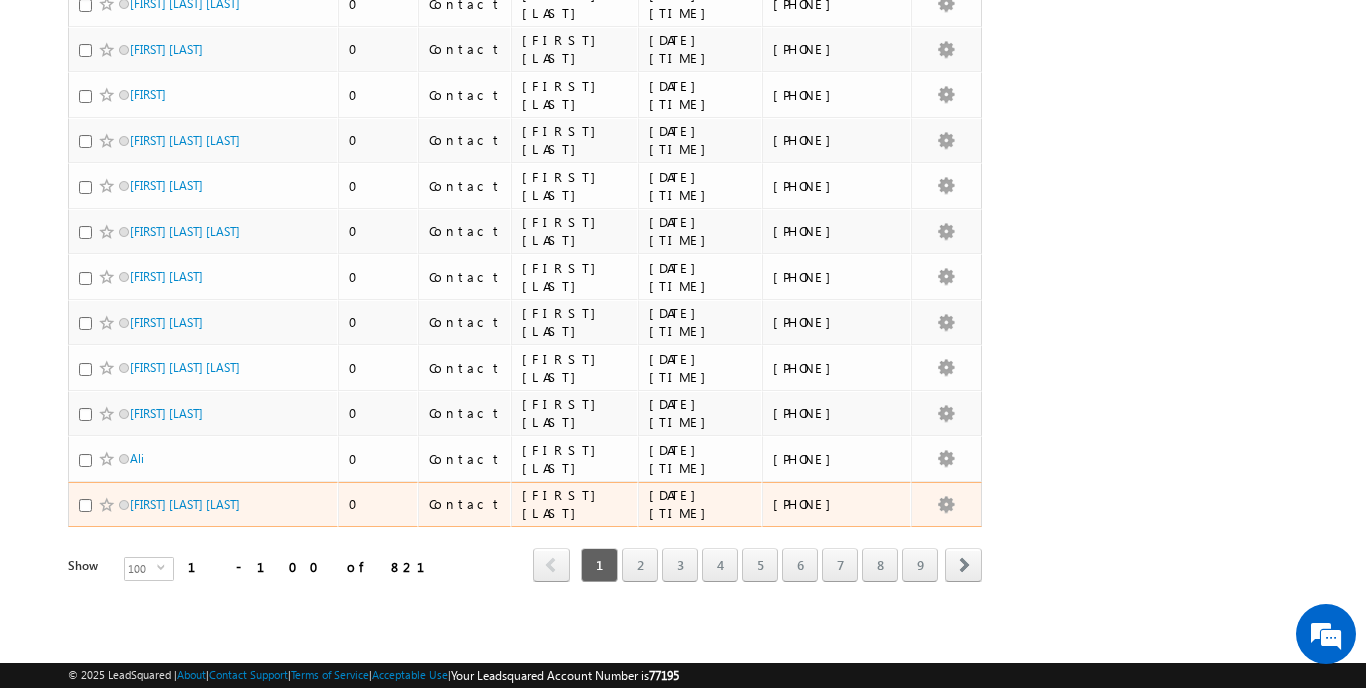 scroll, scrollTop: 4301, scrollLeft: 0, axis: vertical 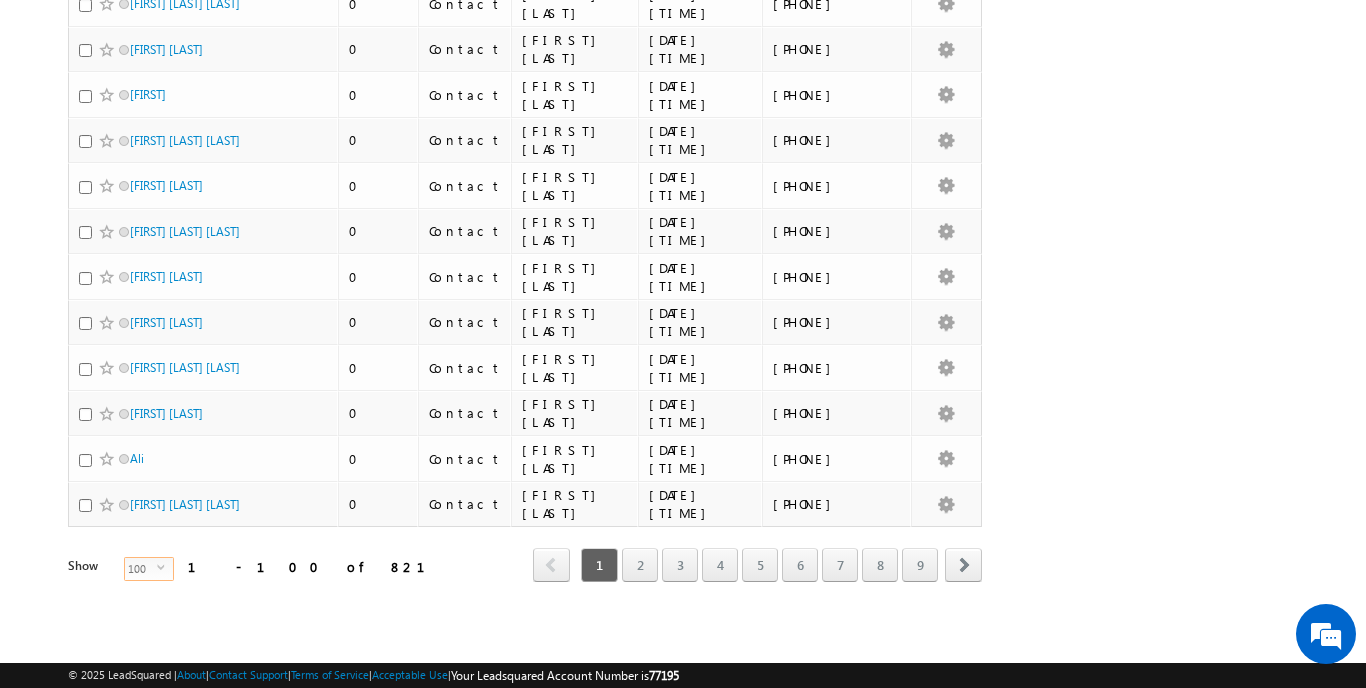 click on "select" at bounding box center [165, 575] 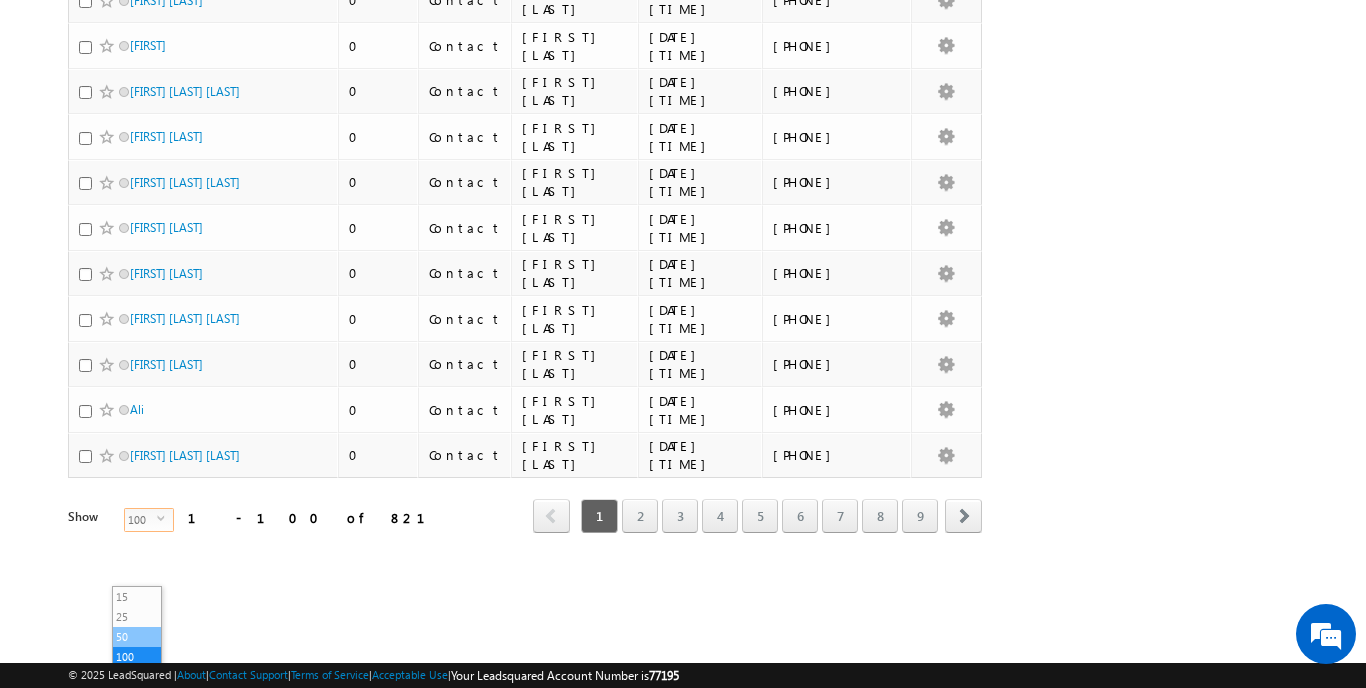 scroll, scrollTop: 4331, scrollLeft: 0, axis: vertical 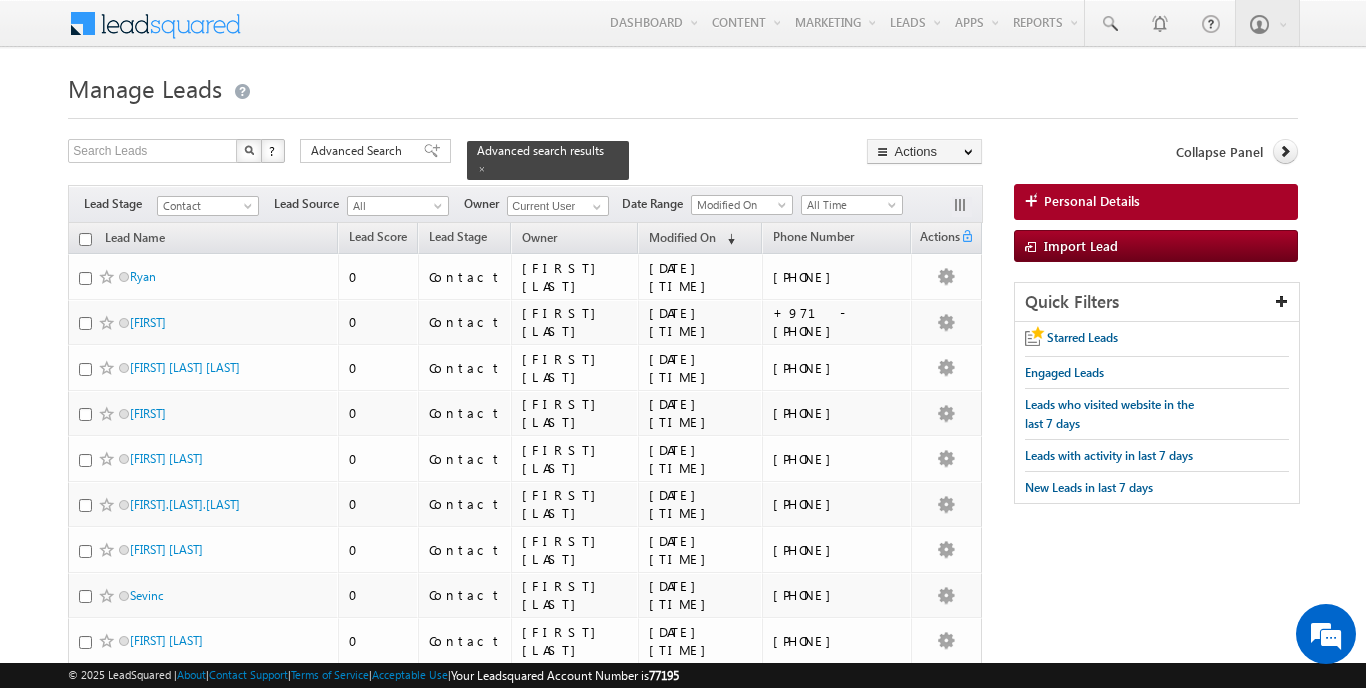 click at bounding box center [85, 239] 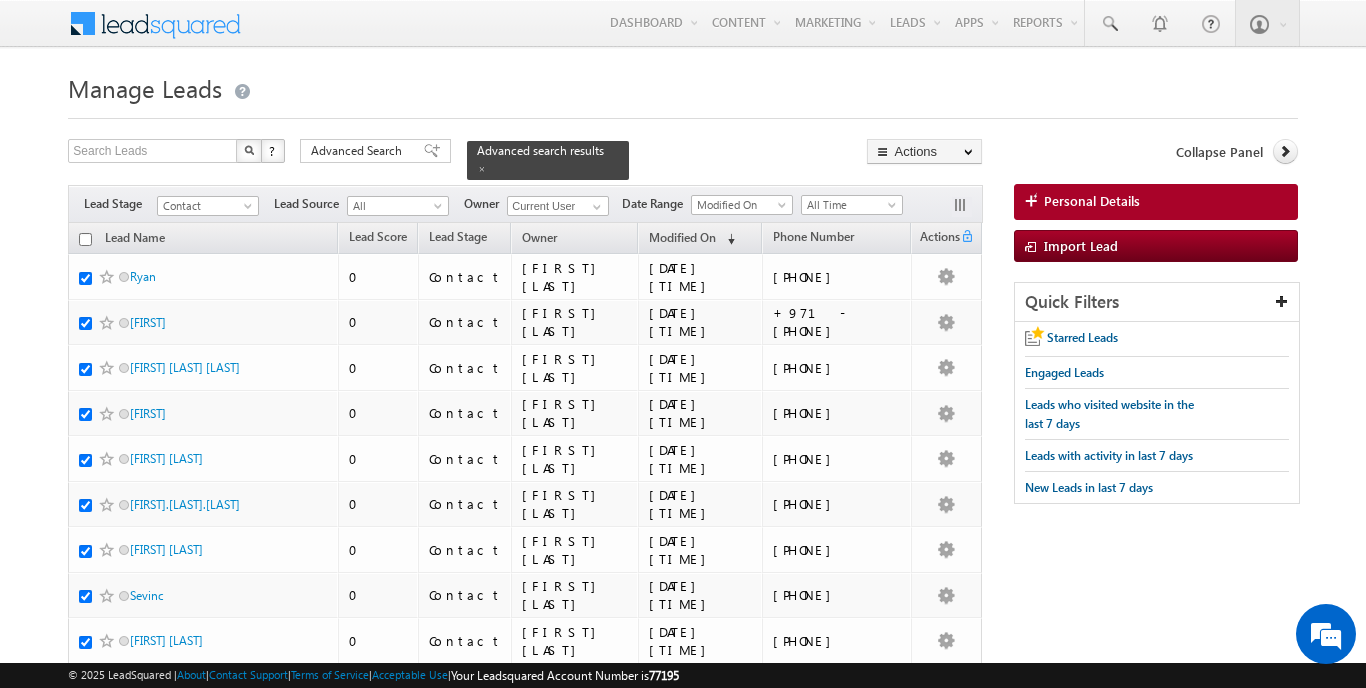 checkbox on "true" 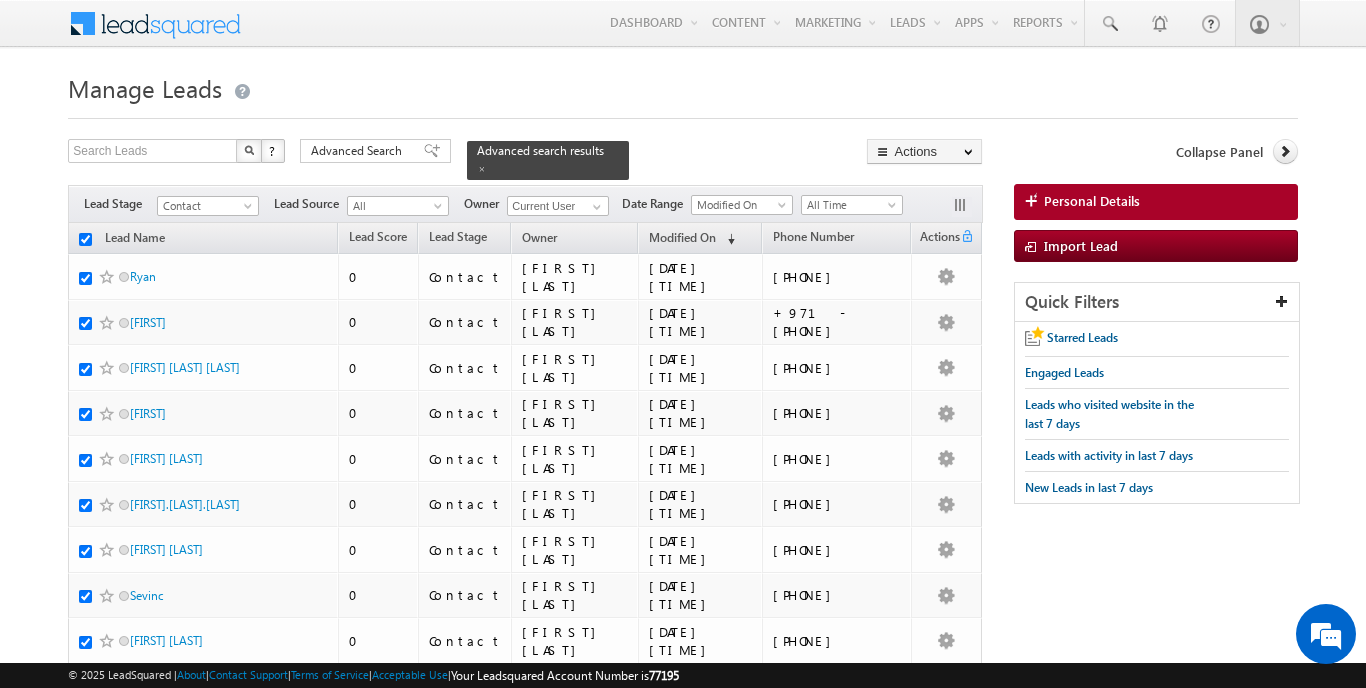 checkbox on "true" 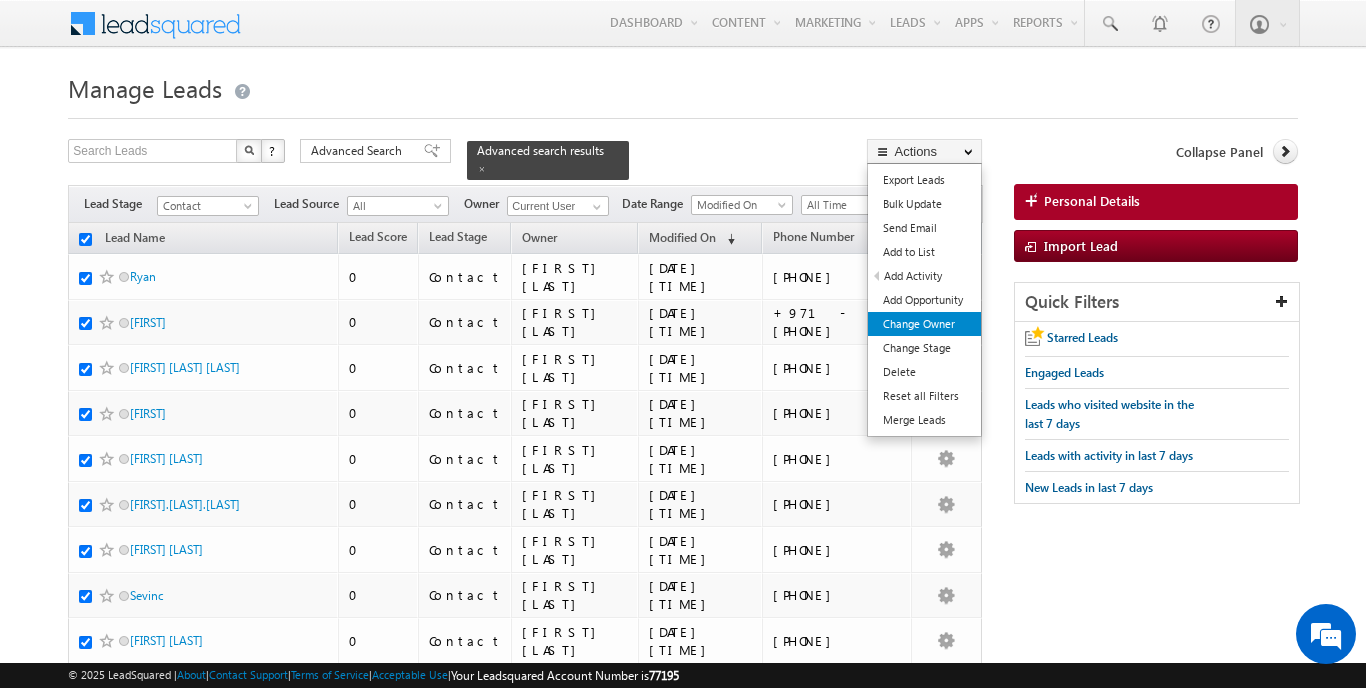 click on "Change Owner" at bounding box center [924, 324] 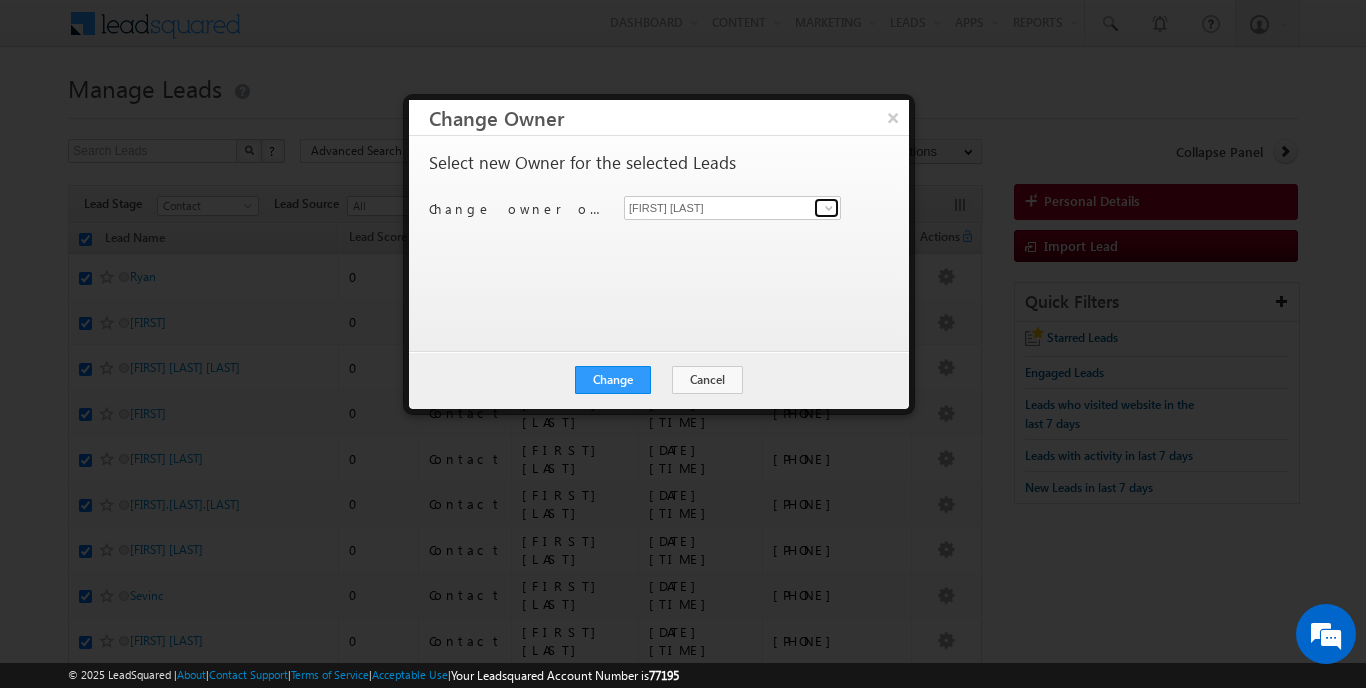 click at bounding box center [829, 208] 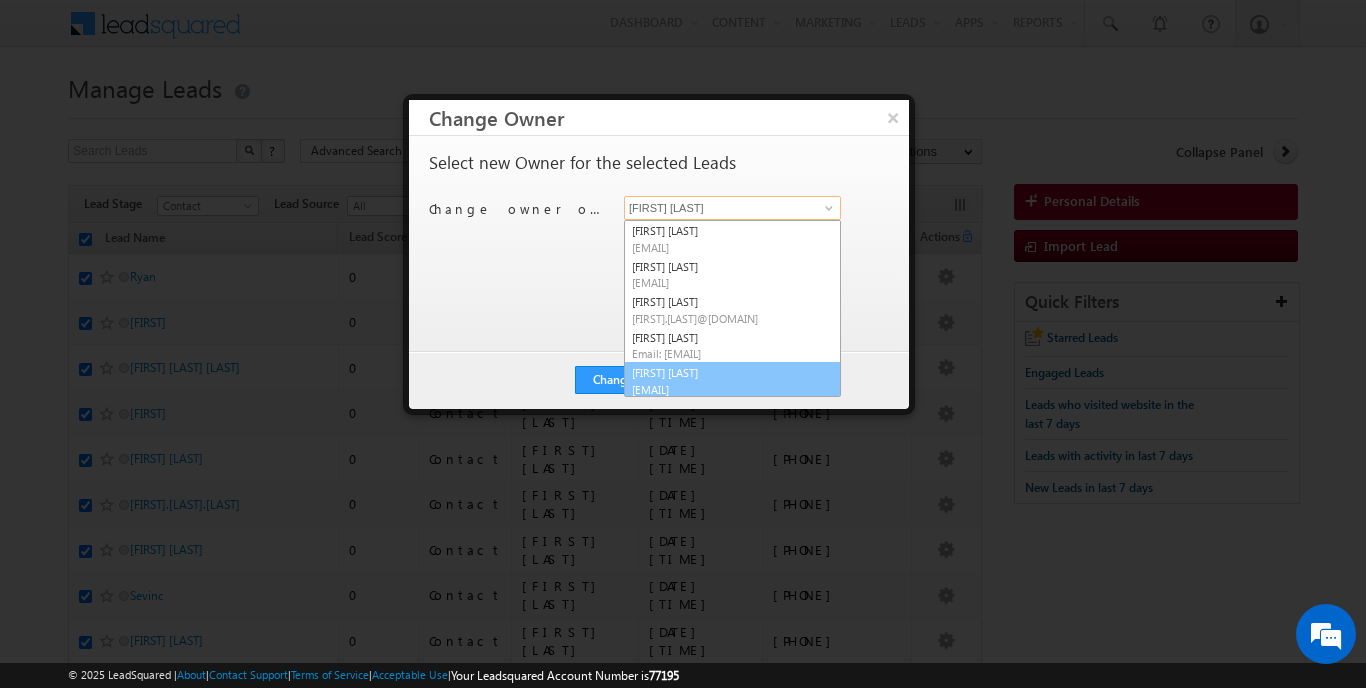 scroll, scrollTop: 2, scrollLeft: 0, axis: vertical 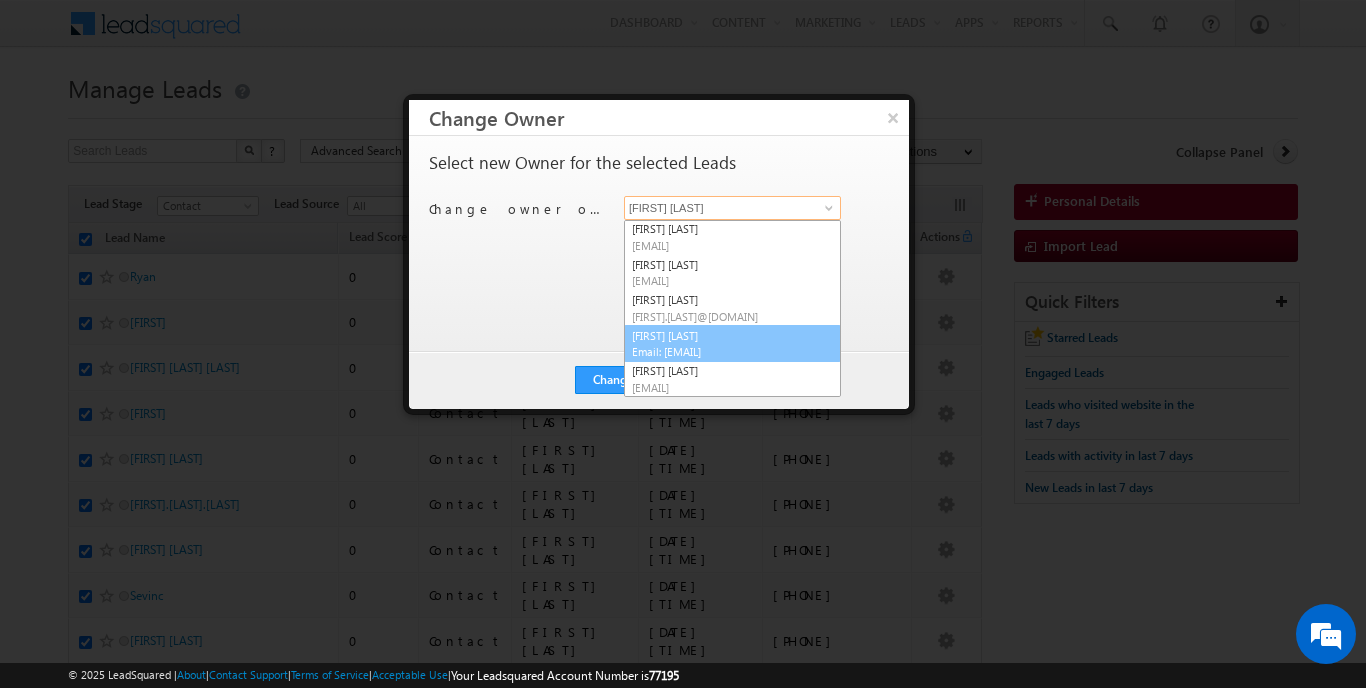 click on "Email: [EMAIL]" at bounding box center [722, 351] 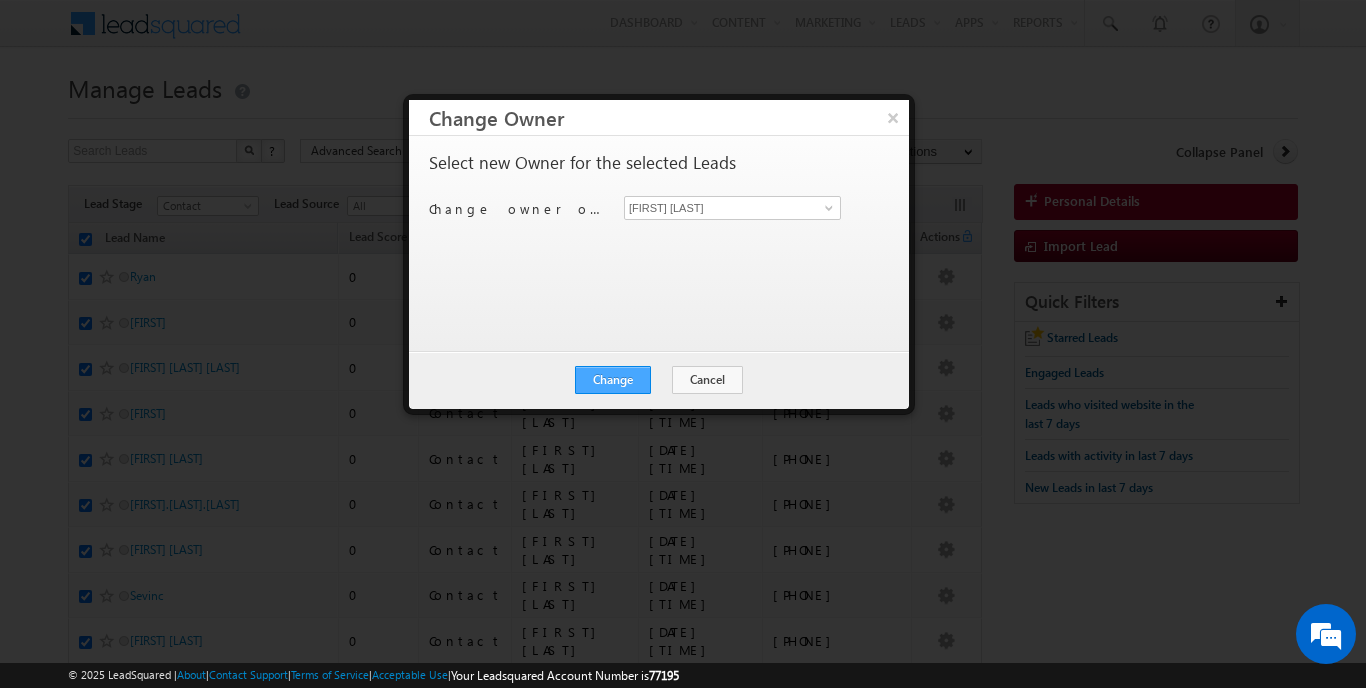 click on "Change" at bounding box center [613, 380] 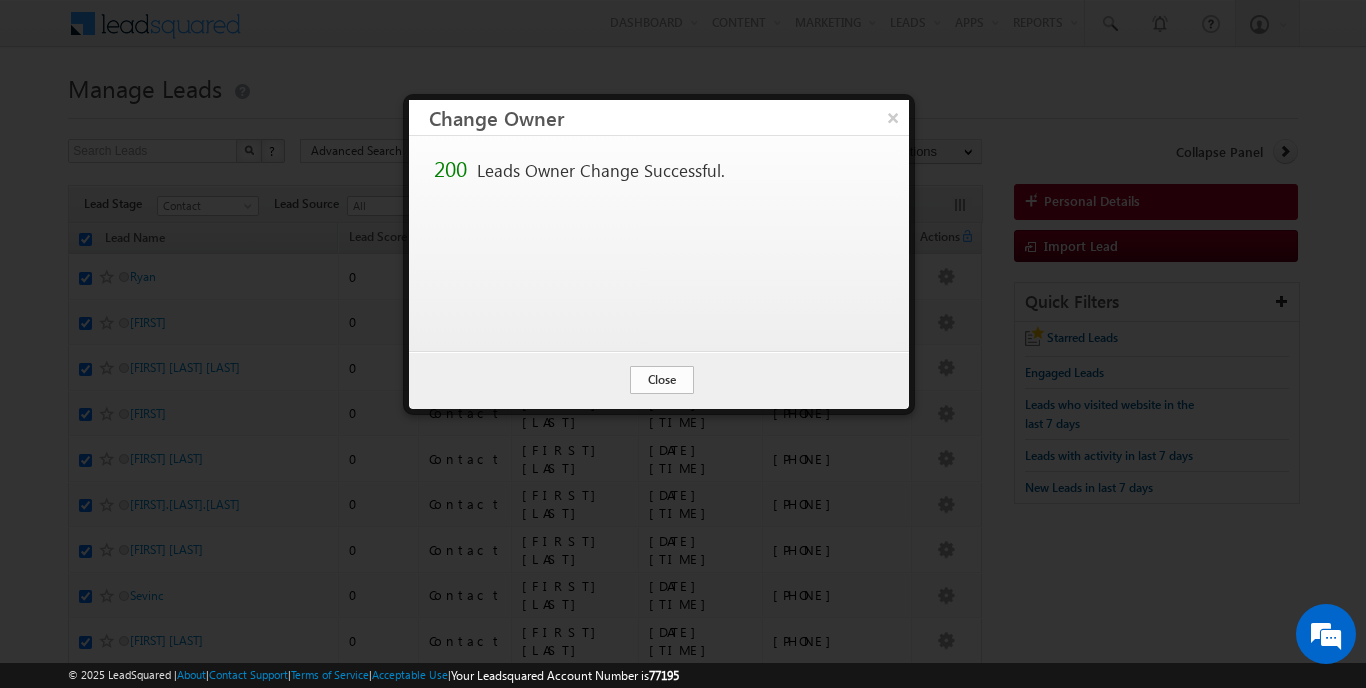 click on "Close" at bounding box center (662, 380) 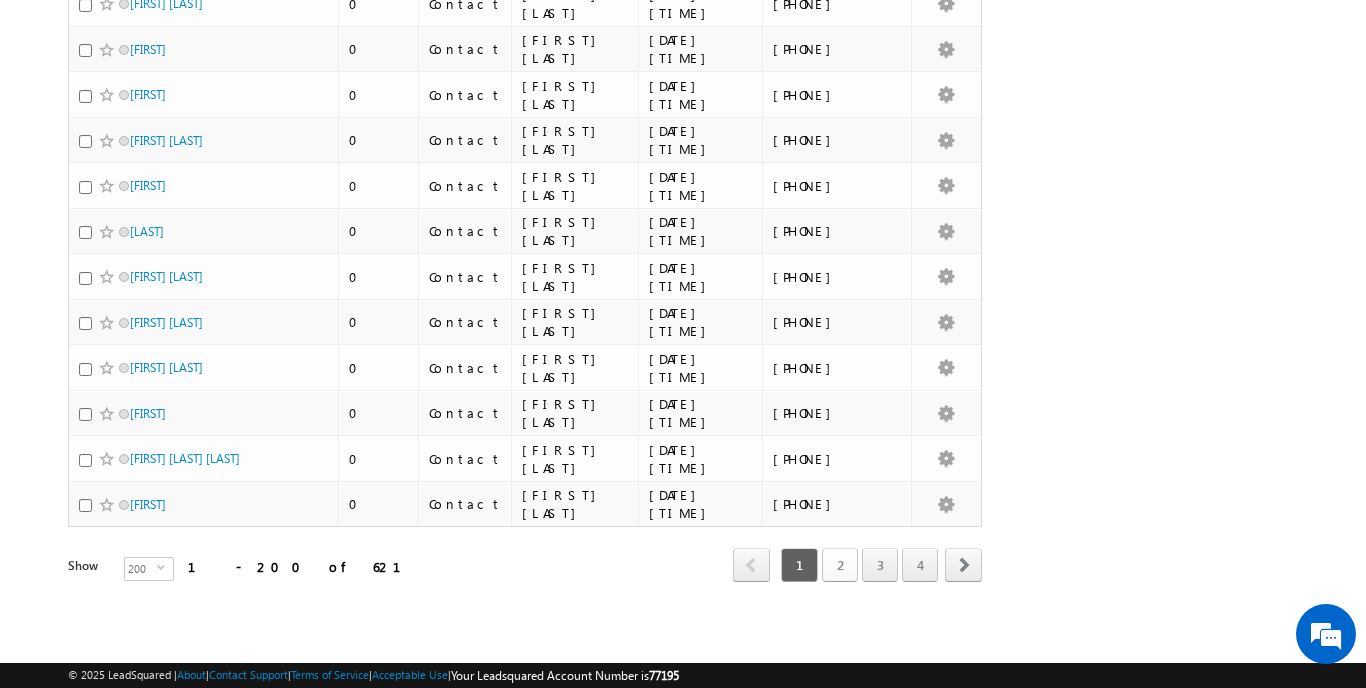 scroll, scrollTop: 8993, scrollLeft: 0, axis: vertical 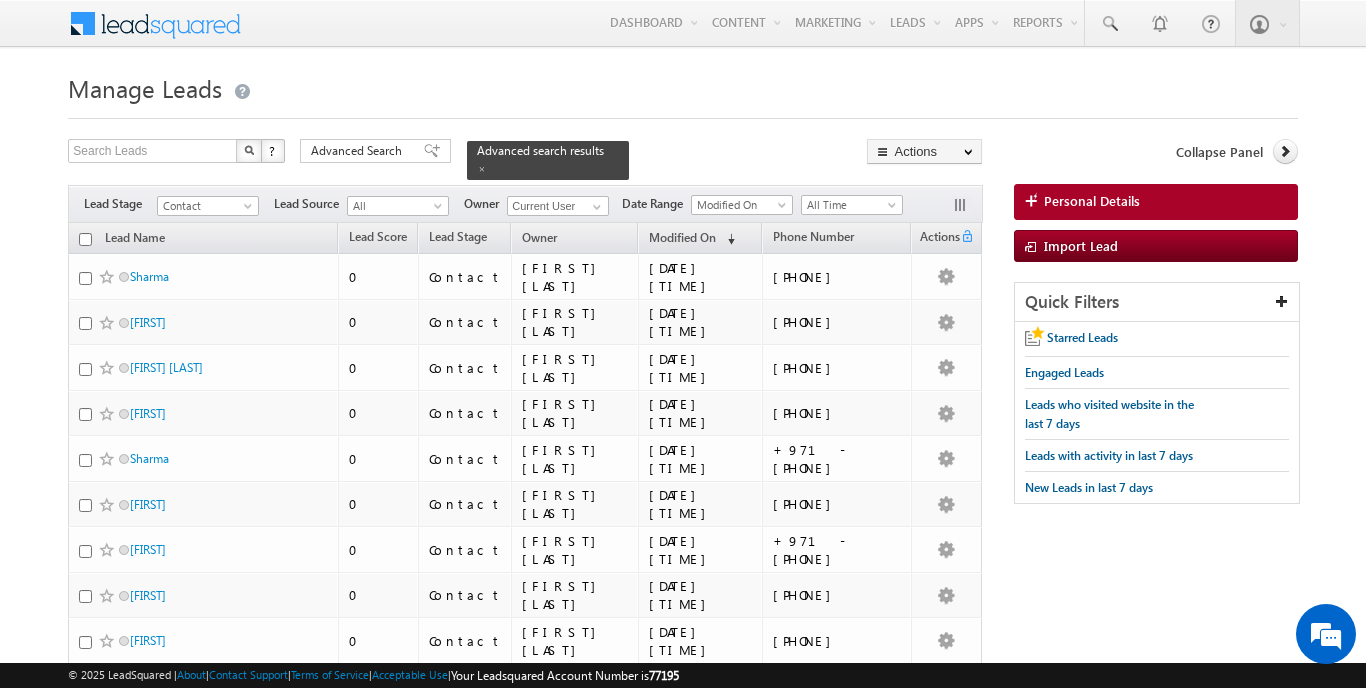 click at bounding box center (85, 239) 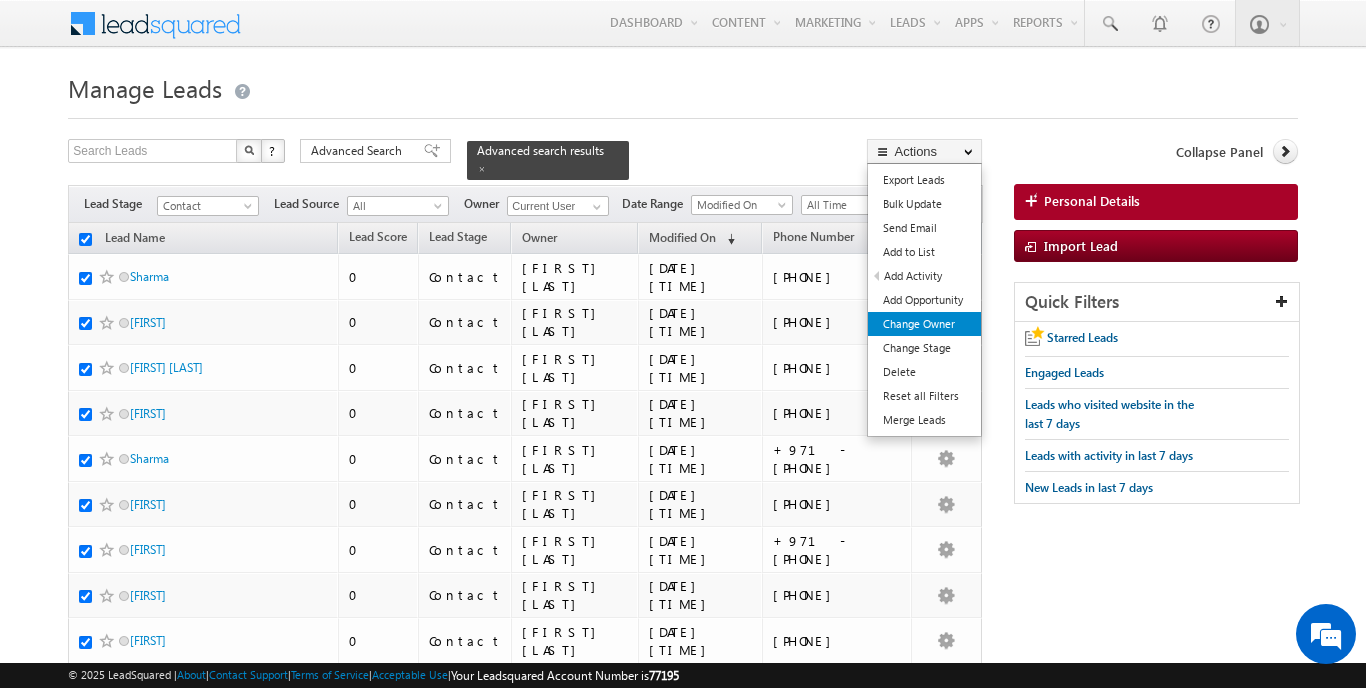 click on "Change Owner" at bounding box center (924, 324) 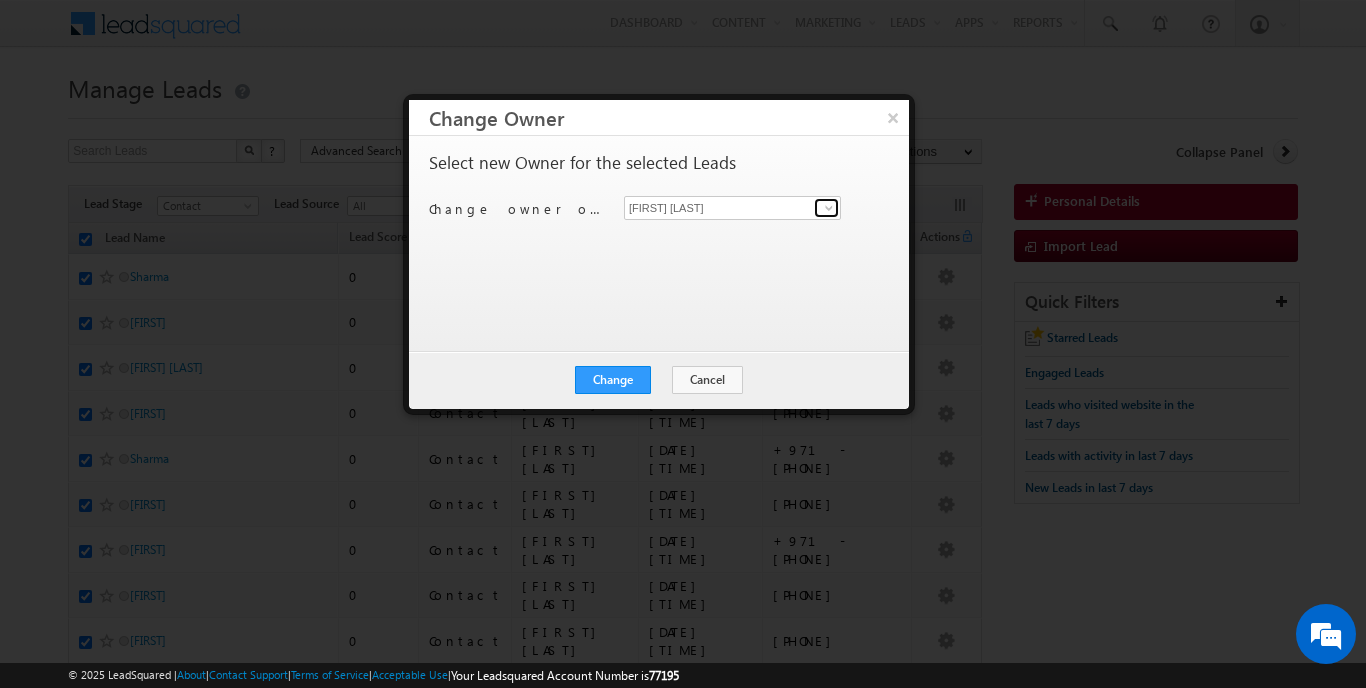 click at bounding box center [829, 208] 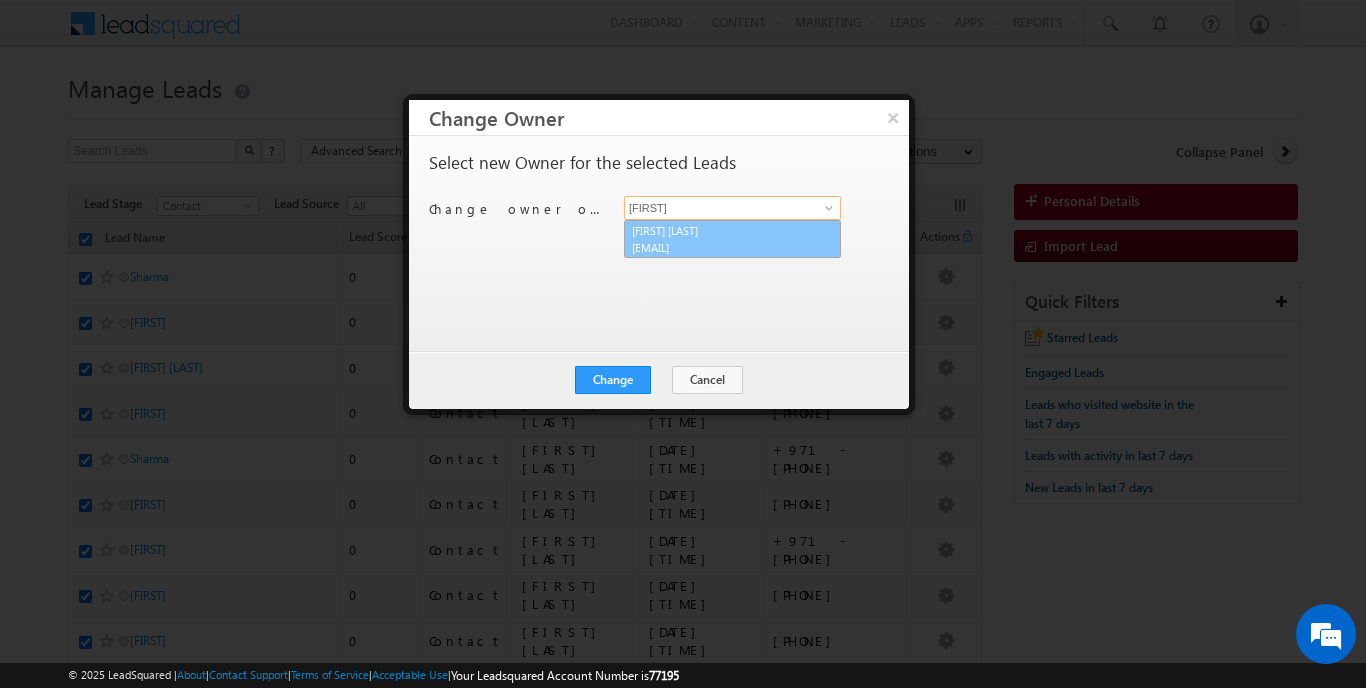 click on "[FIRST] [LAST]   [FIRST].[LAST]@[DOMAIN]" at bounding box center (732, 239) 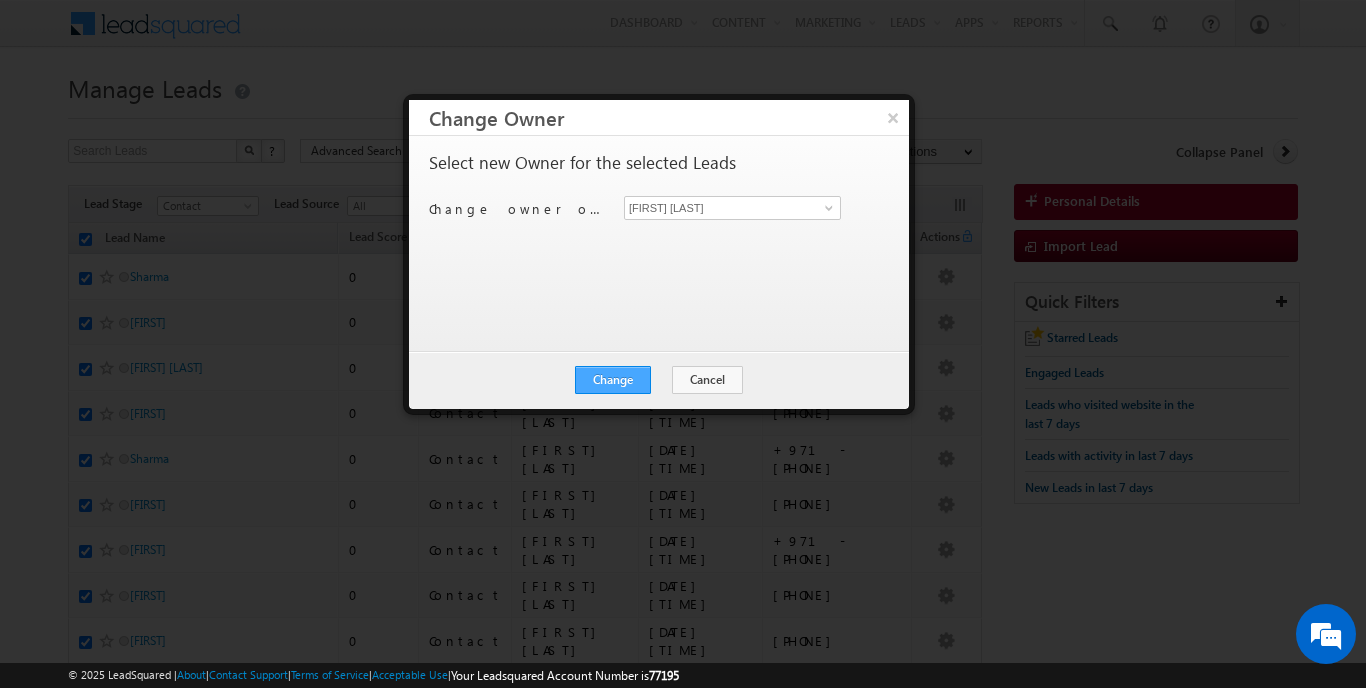 click on "Change" at bounding box center (613, 380) 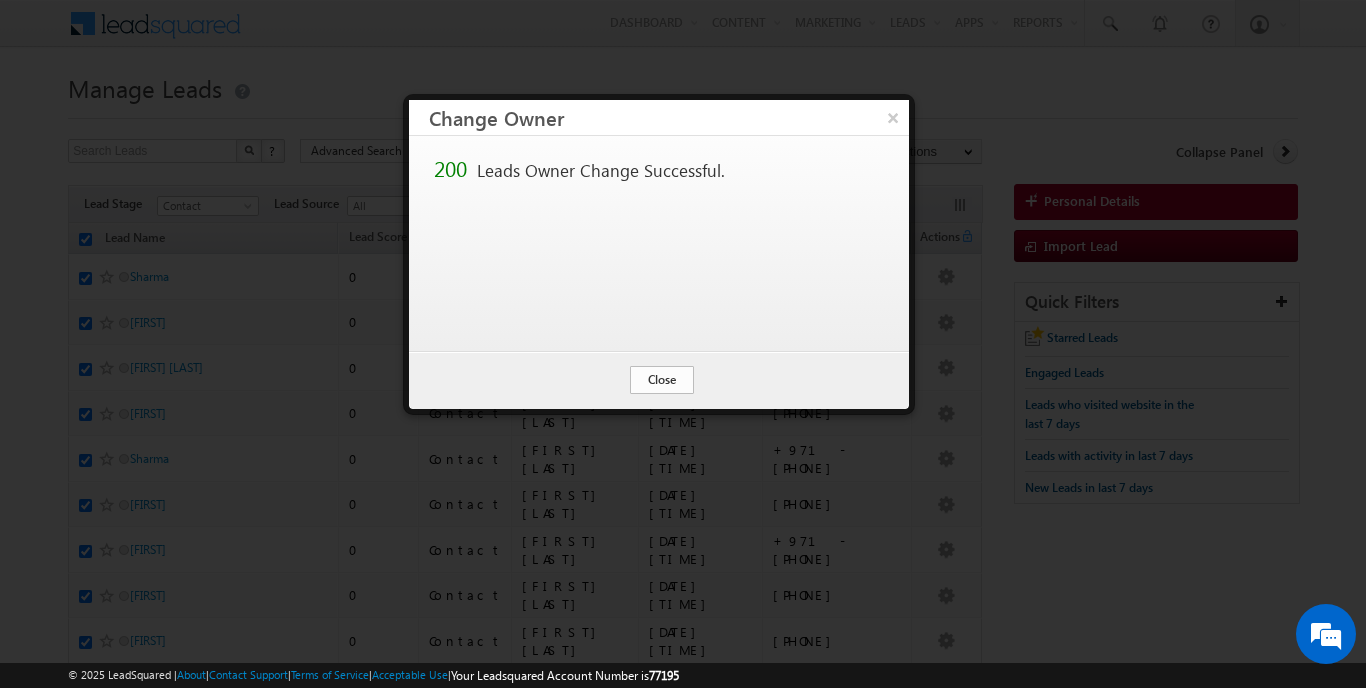 click on "Close" at bounding box center (662, 380) 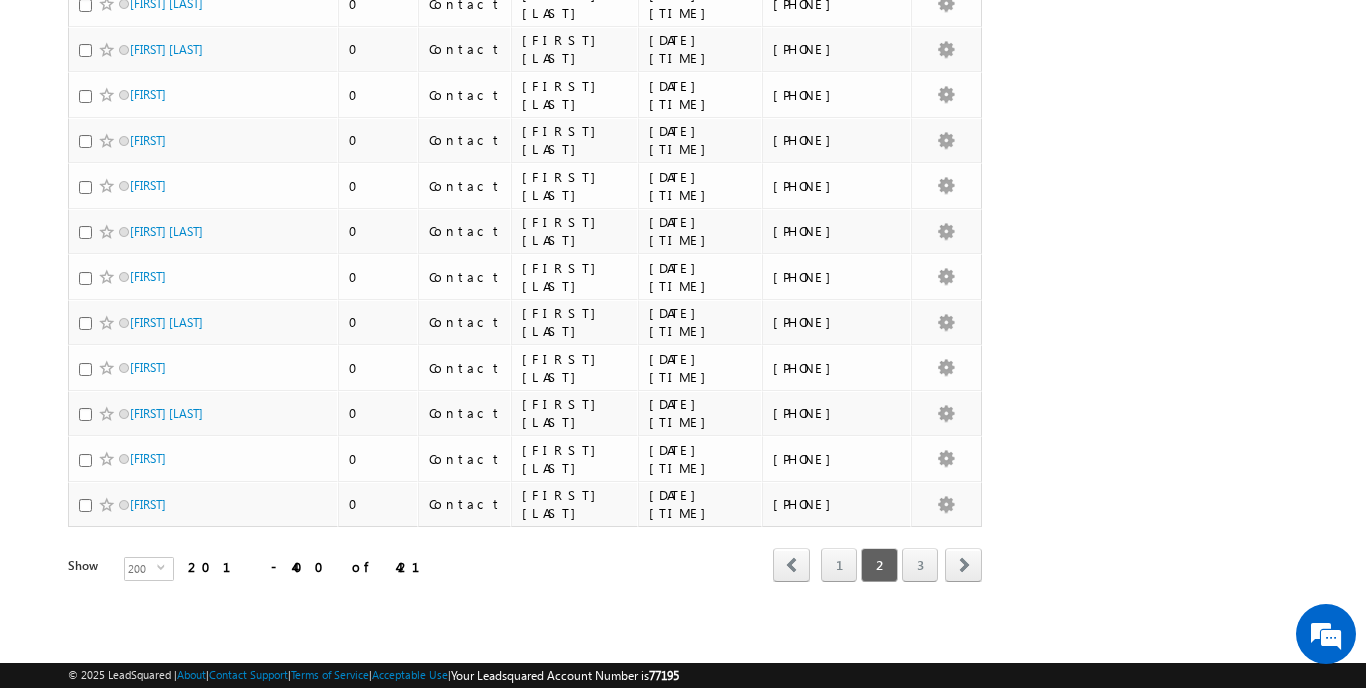scroll, scrollTop: 8977, scrollLeft: 0, axis: vertical 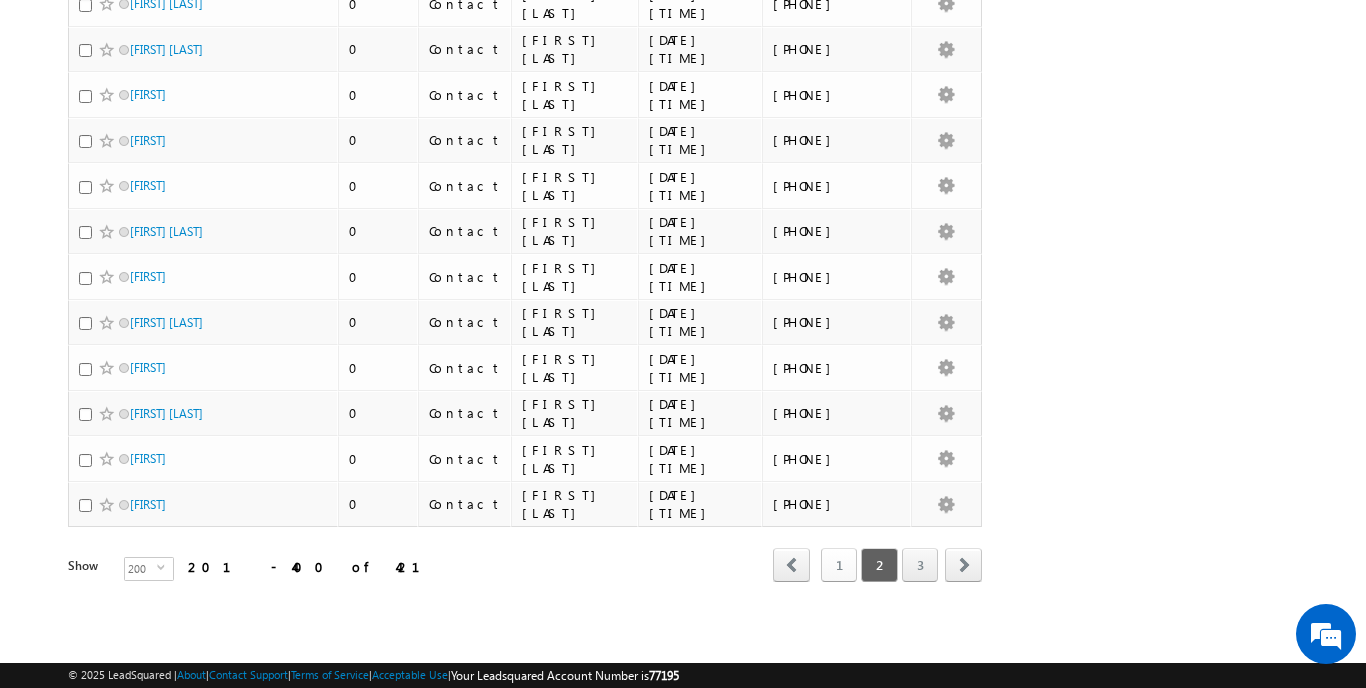 click on "1" at bounding box center [839, 565] 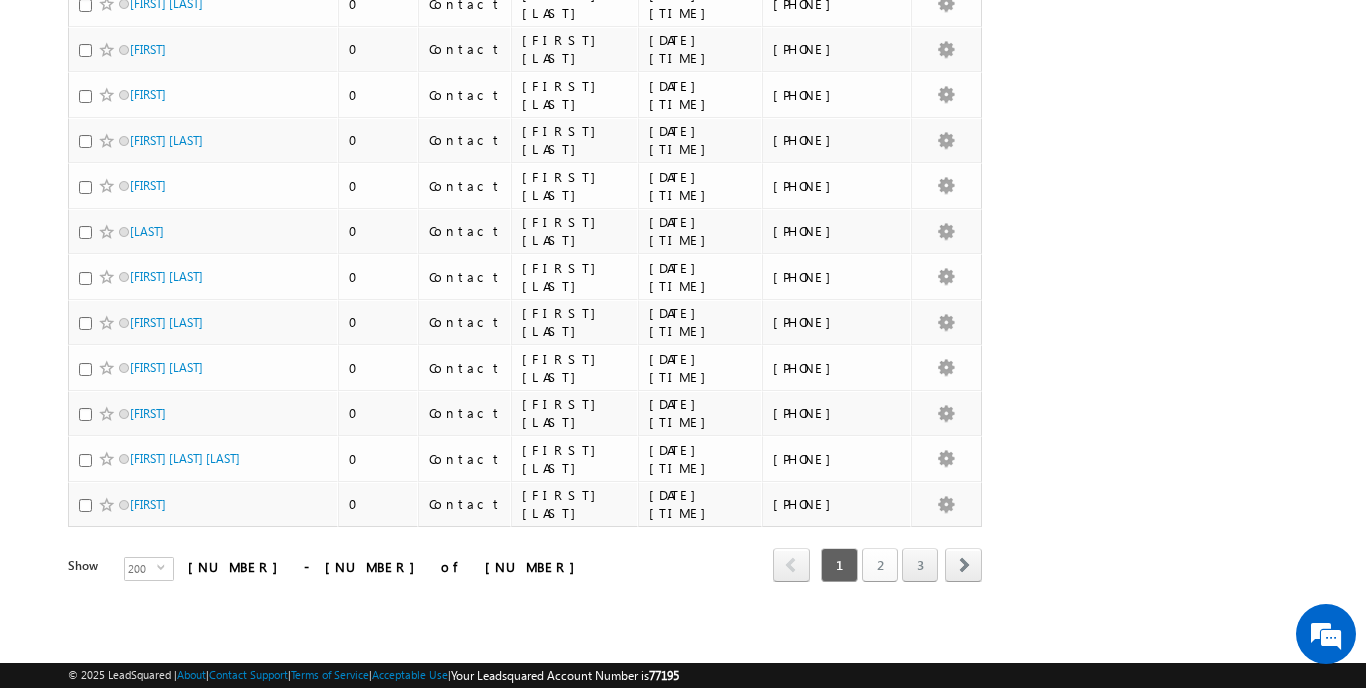 click on "2" at bounding box center (880, 565) 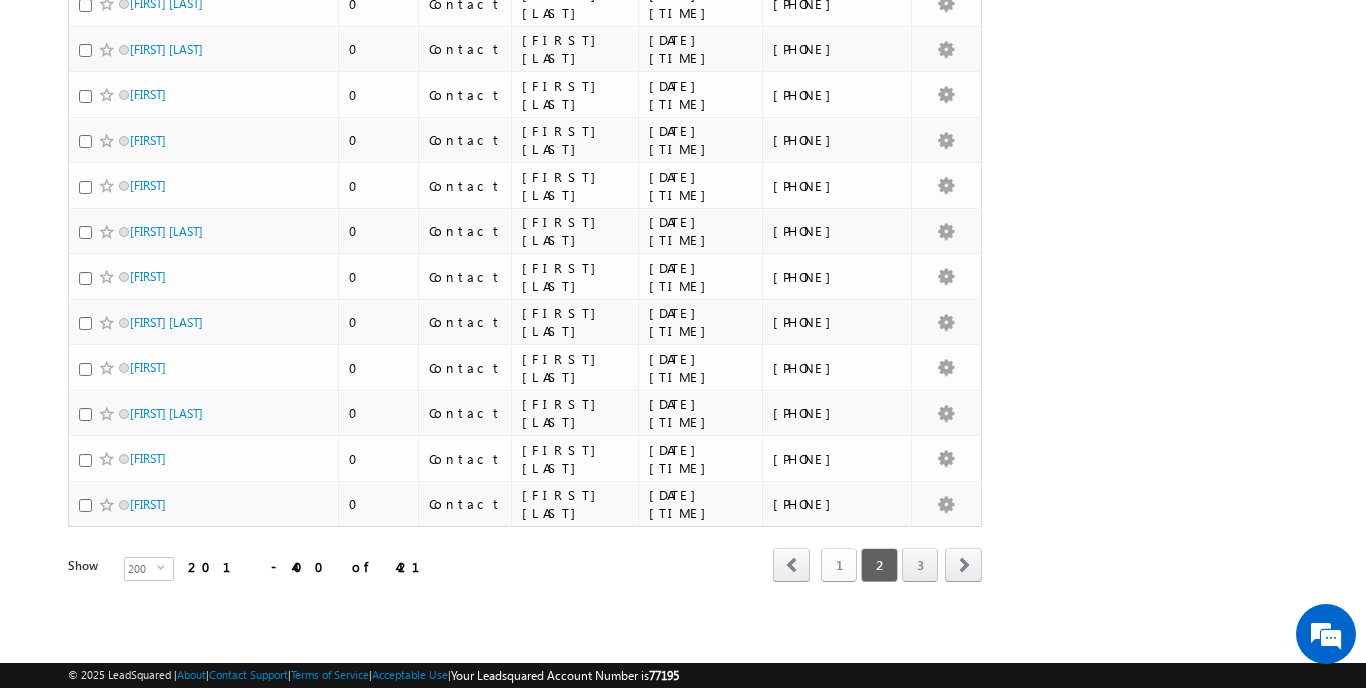 click on "1" at bounding box center [839, 565] 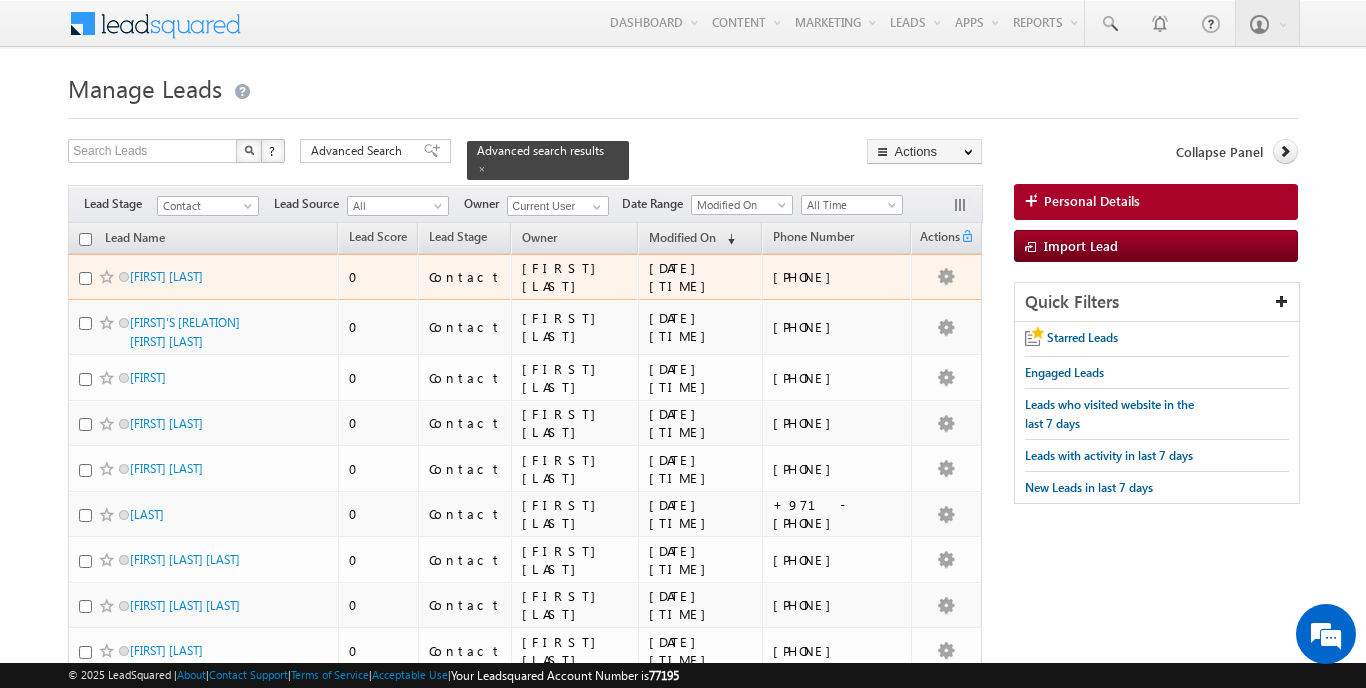 scroll, scrollTop: 0, scrollLeft: 0, axis: both 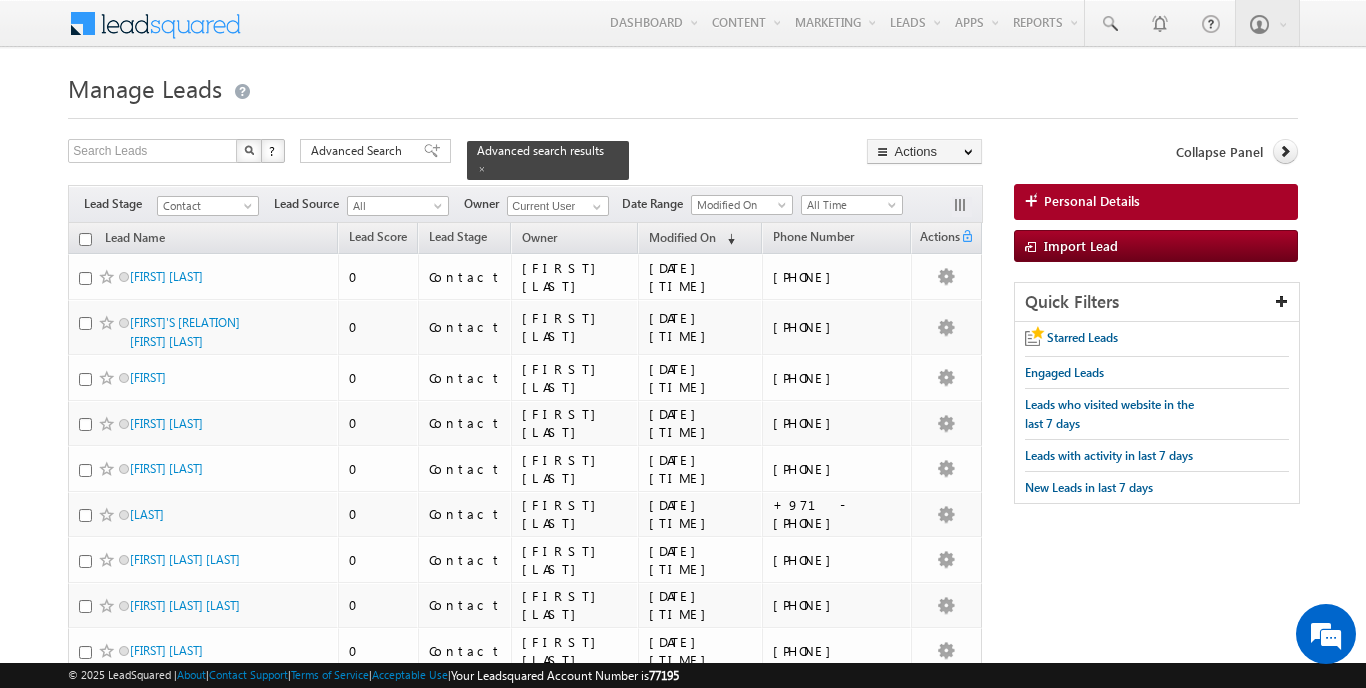 click at bounding box center [85, 239] 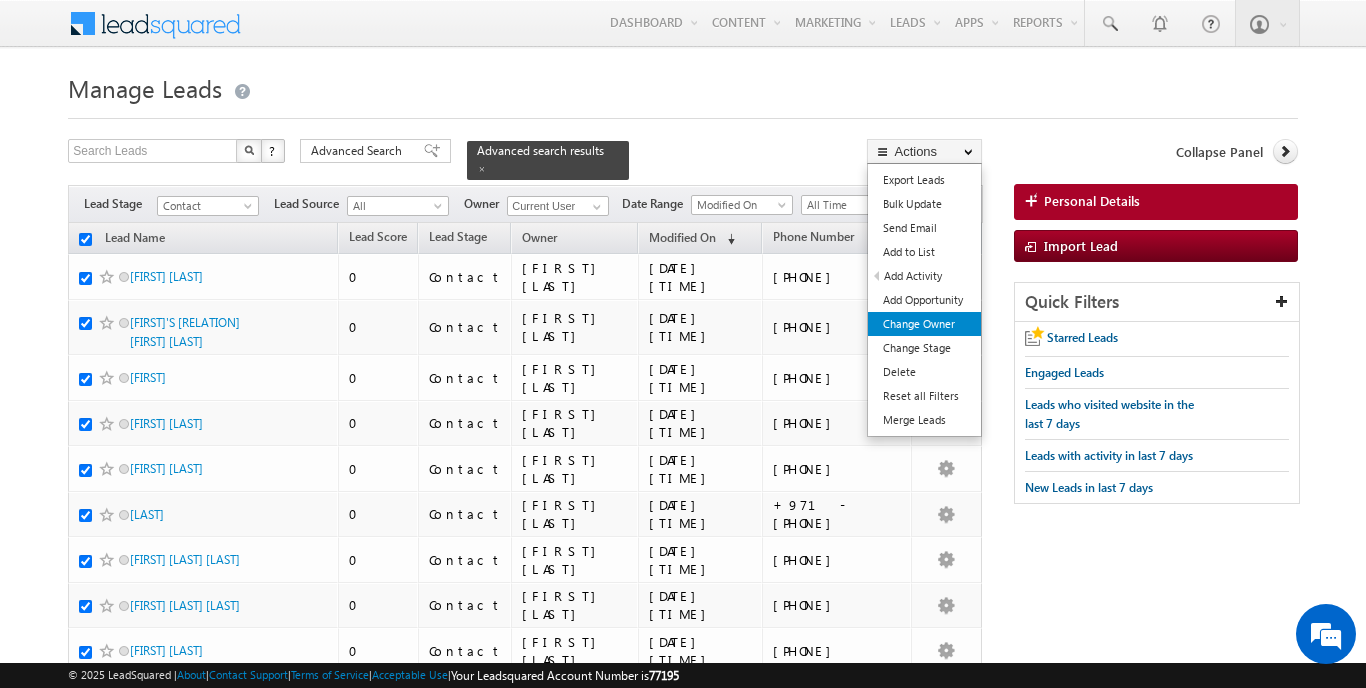 click on "Change Owner" at bounding box center (924, 324) 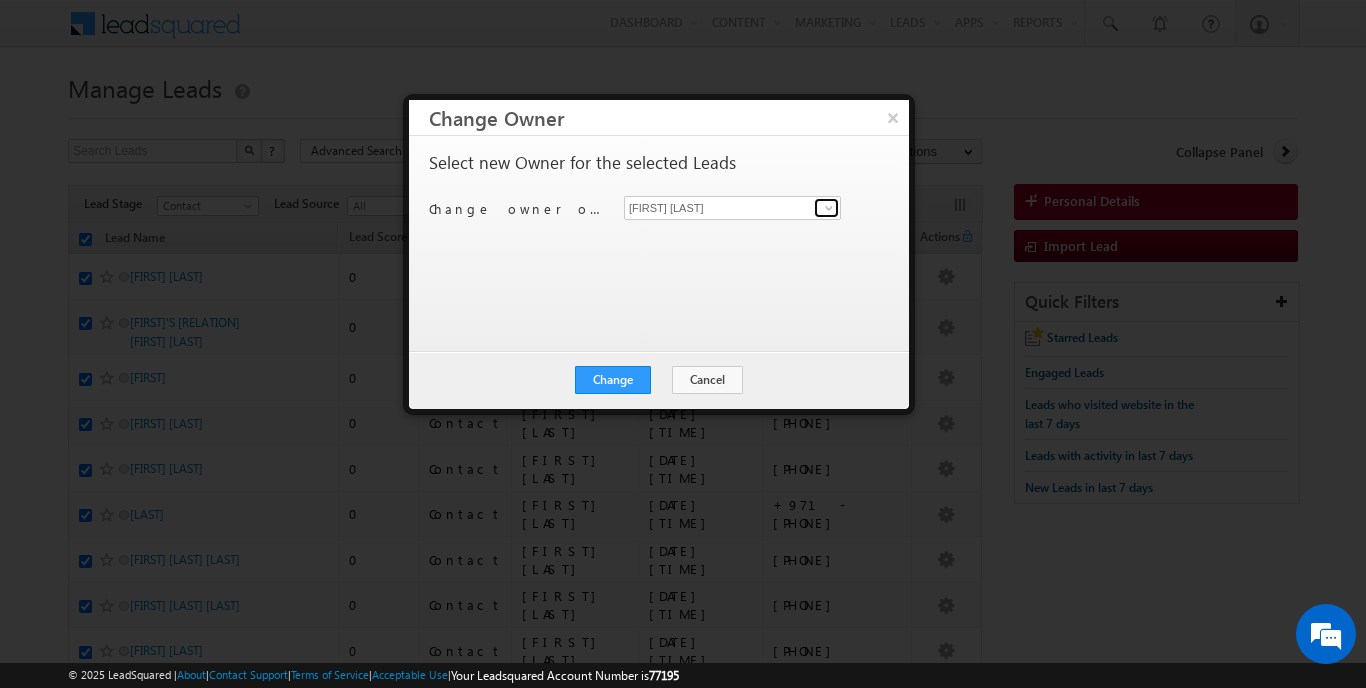 click at bounding box center (829, 208) 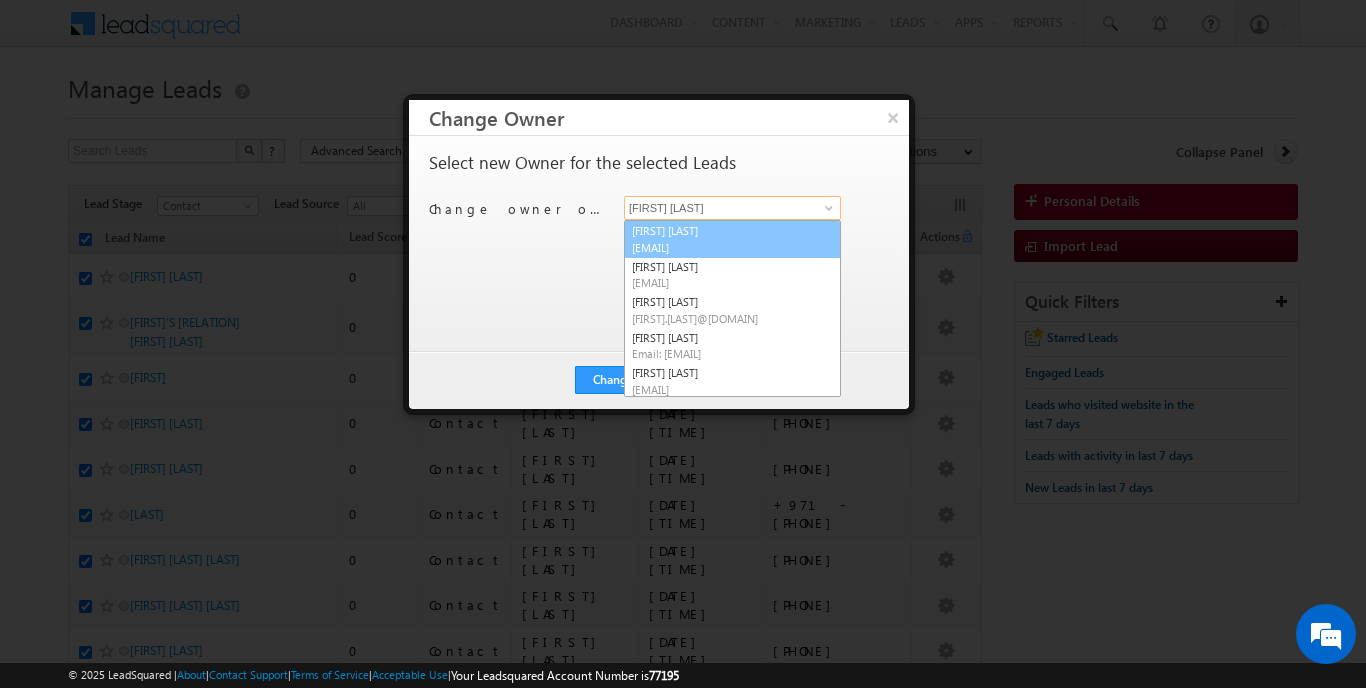 scroll, scrollTop: 0, scrollLeft: 0, axis: both 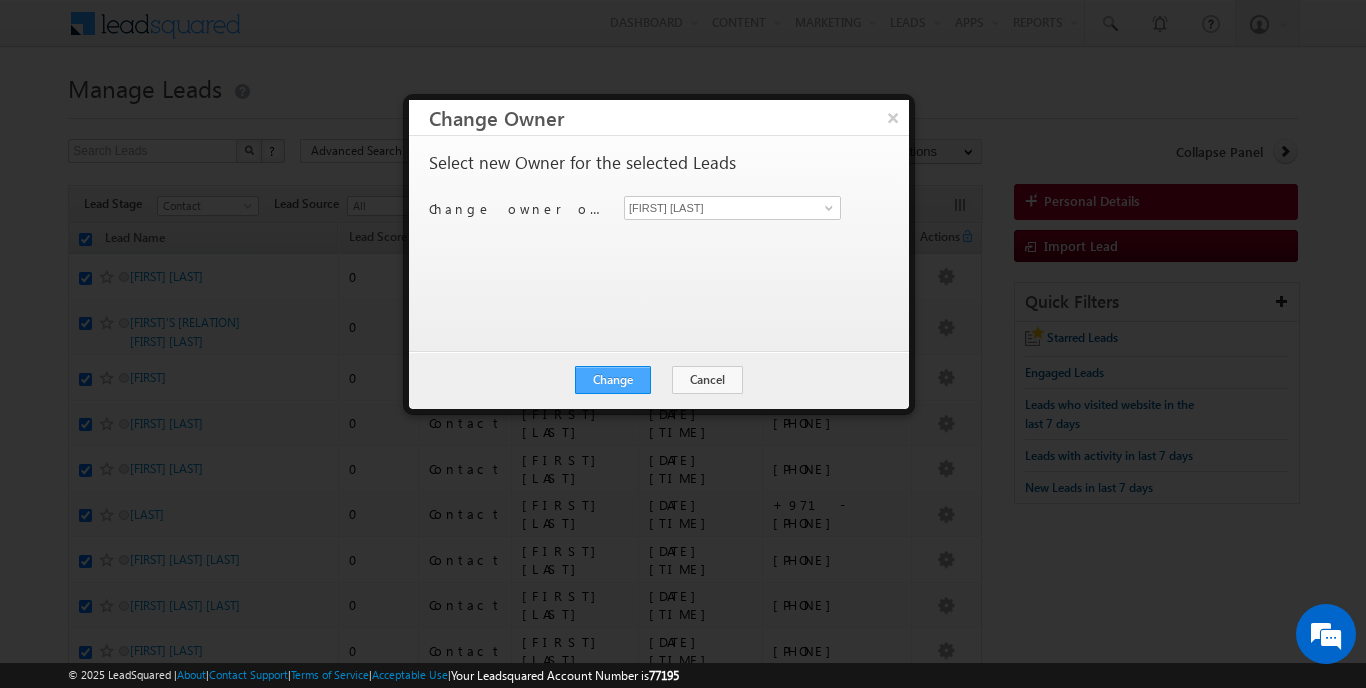 click on "Change" at bounding box center (613, 380) 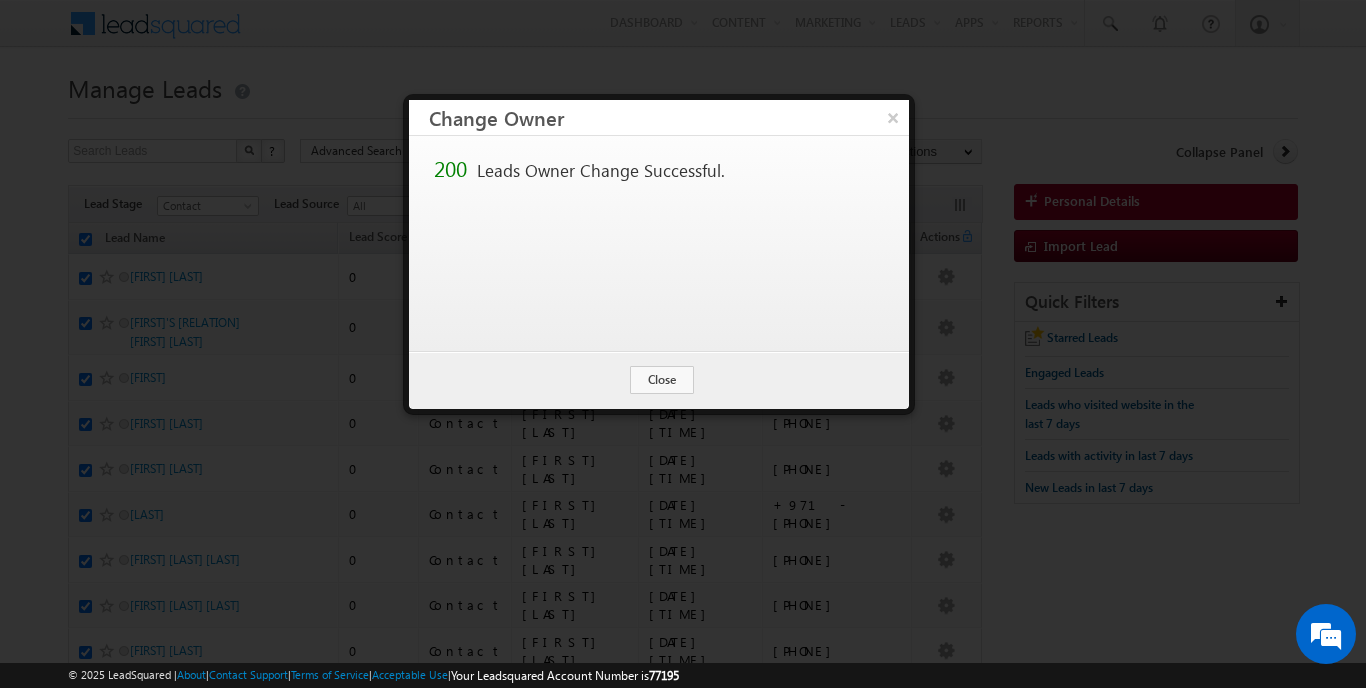 click on "Close" at bounding box center (662, 380) 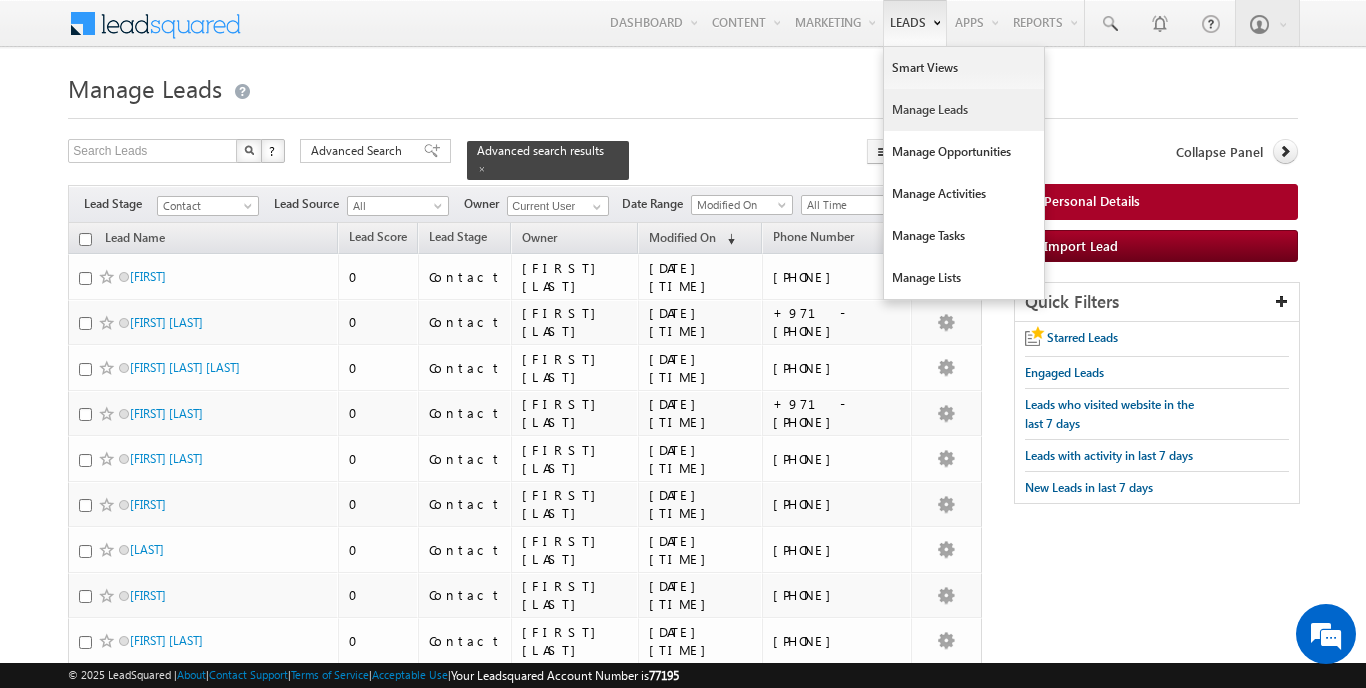 click on "Manage Leads" at bounding box center (964, 110) 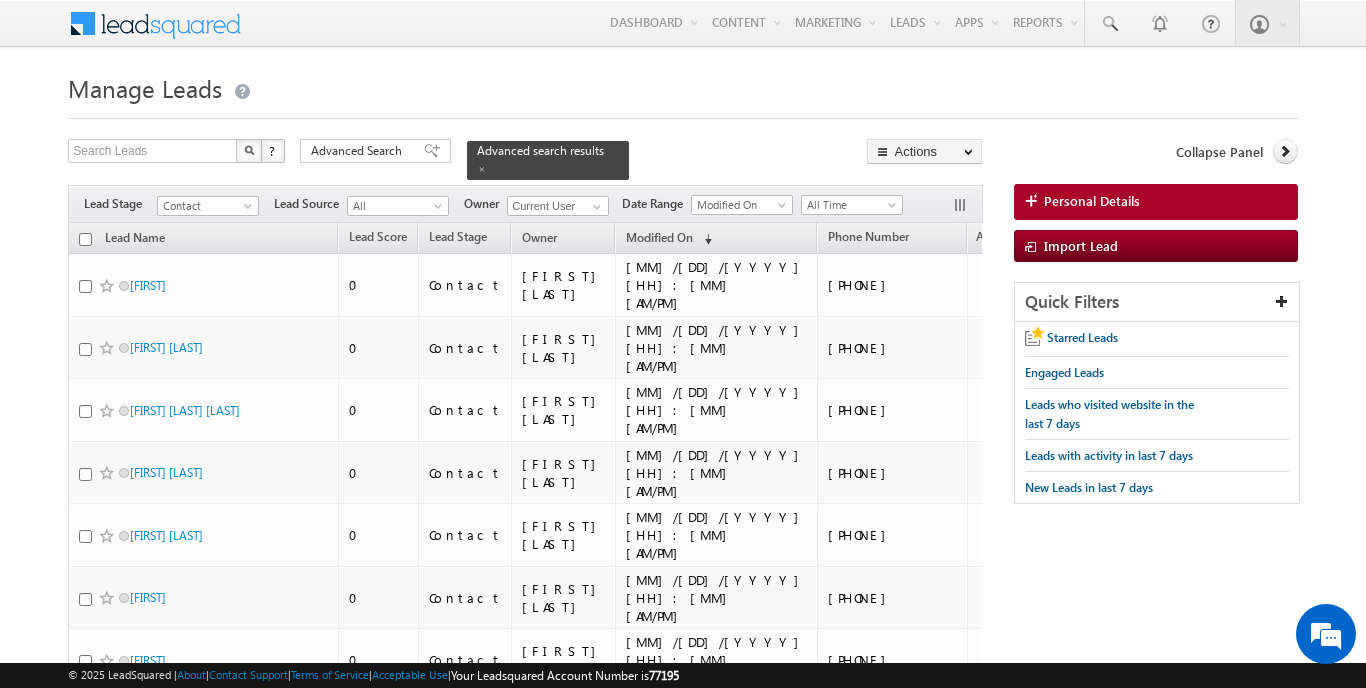 scroll, scrollTop: 0, scrollLeft: 0, axis: both 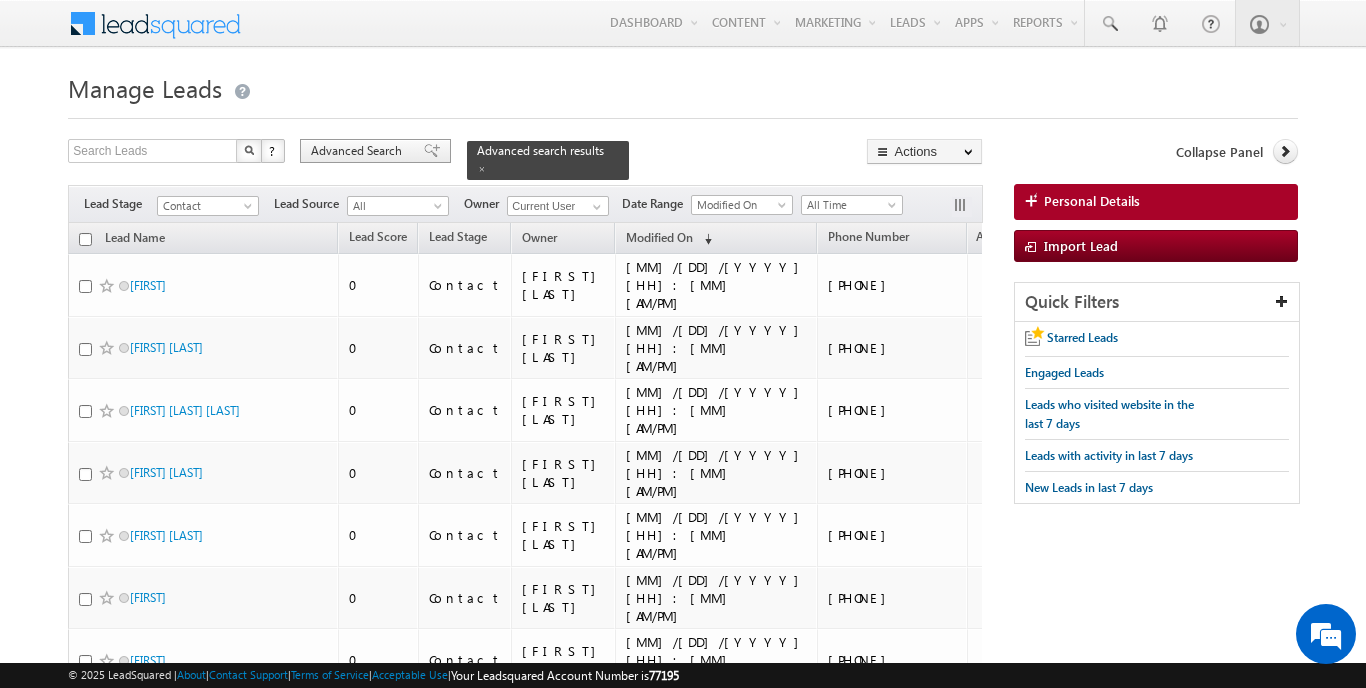 click on "Advanced Search" at bounding box center (359, 151) 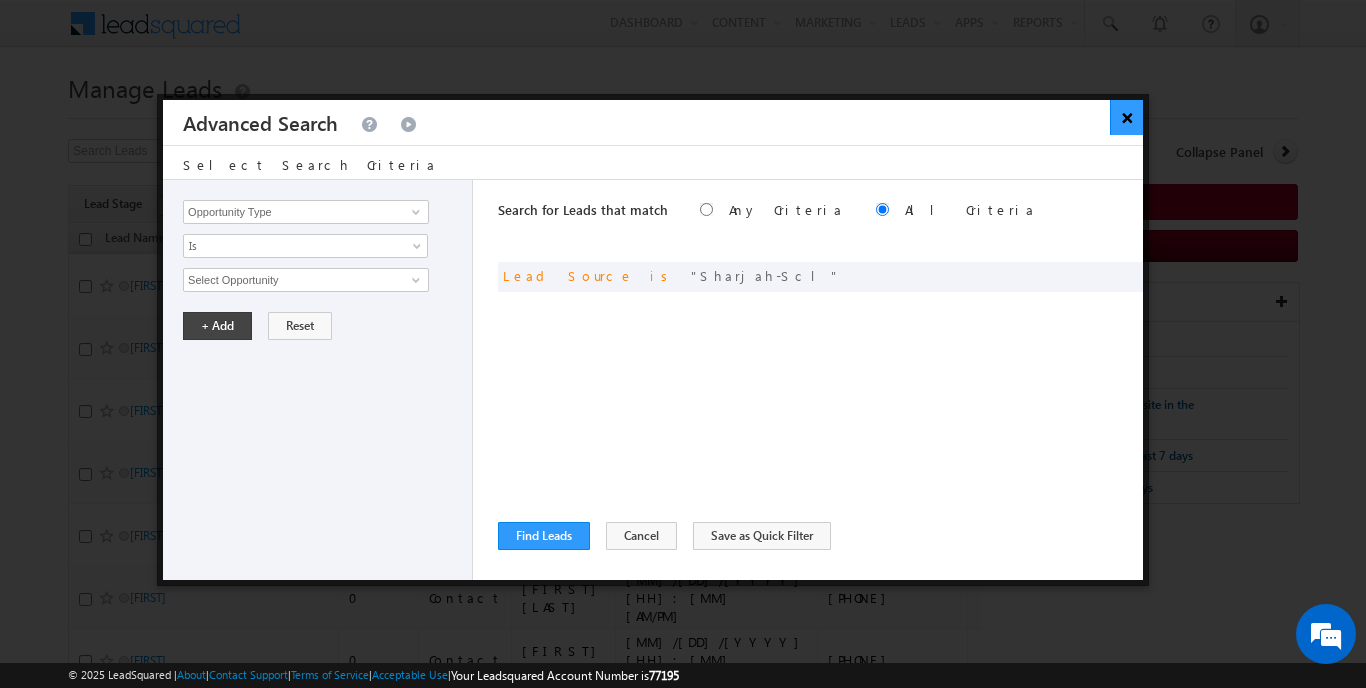 click on "×" at bounding box center [1126, 117] 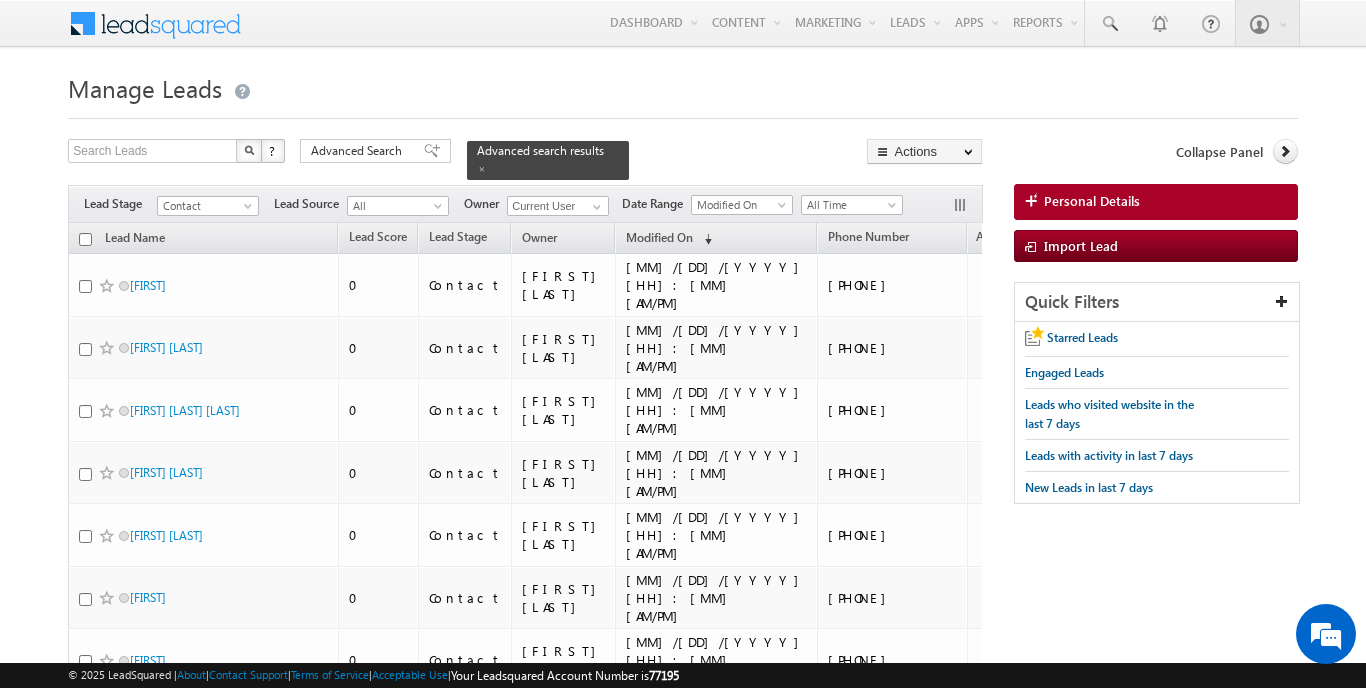 scroll, scrollTop: 0, scrollLeft: 0, axis: both 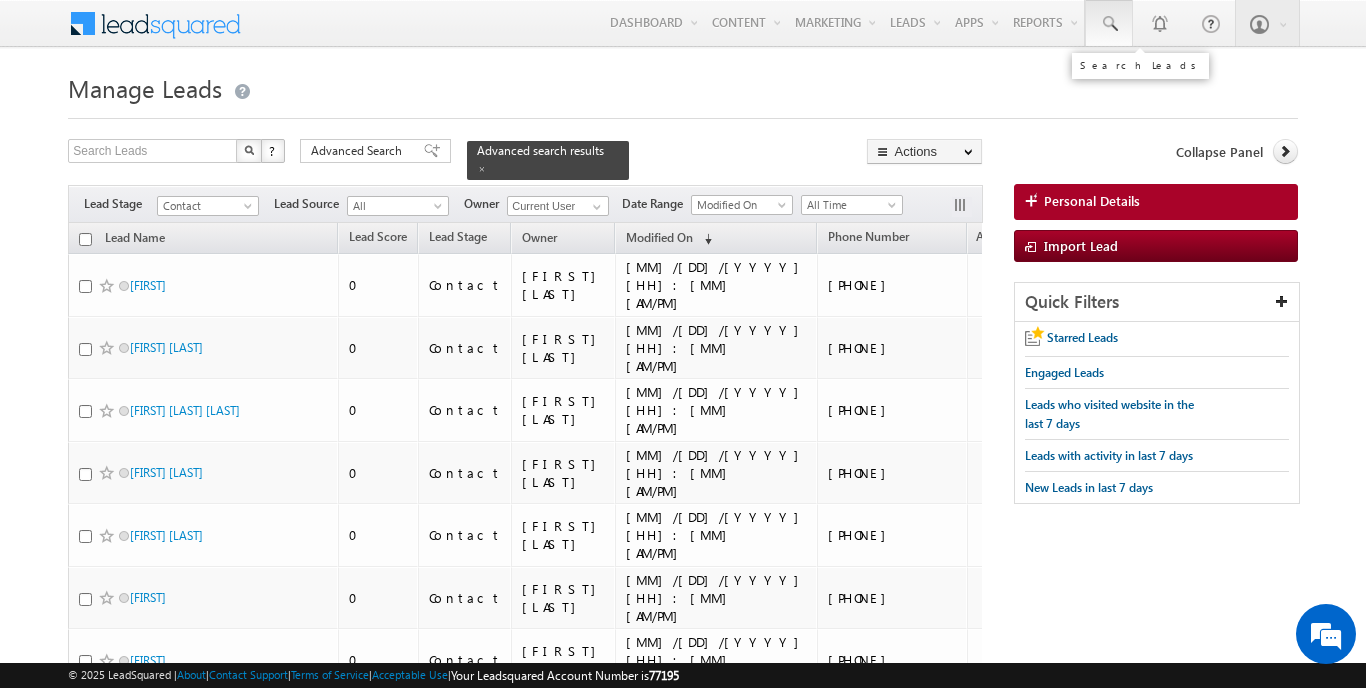 click at bounding box center [1109, 23] 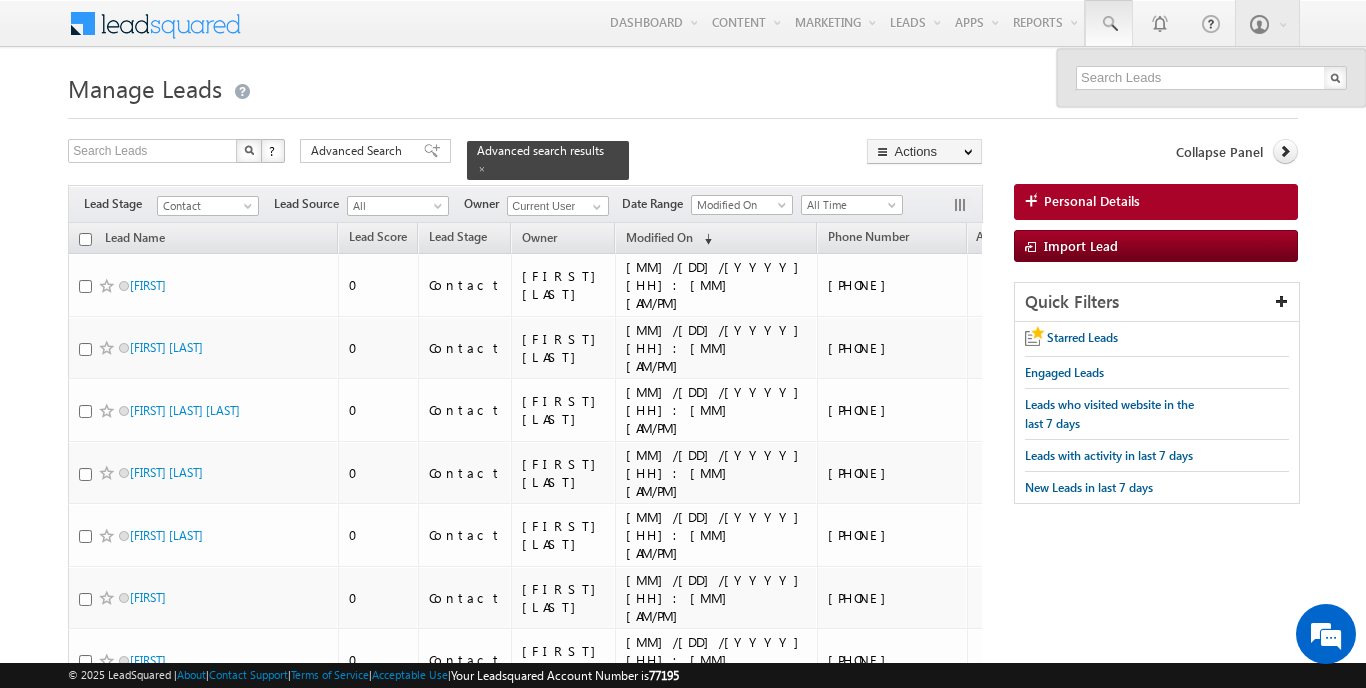click at bounding box center (1211, 78) 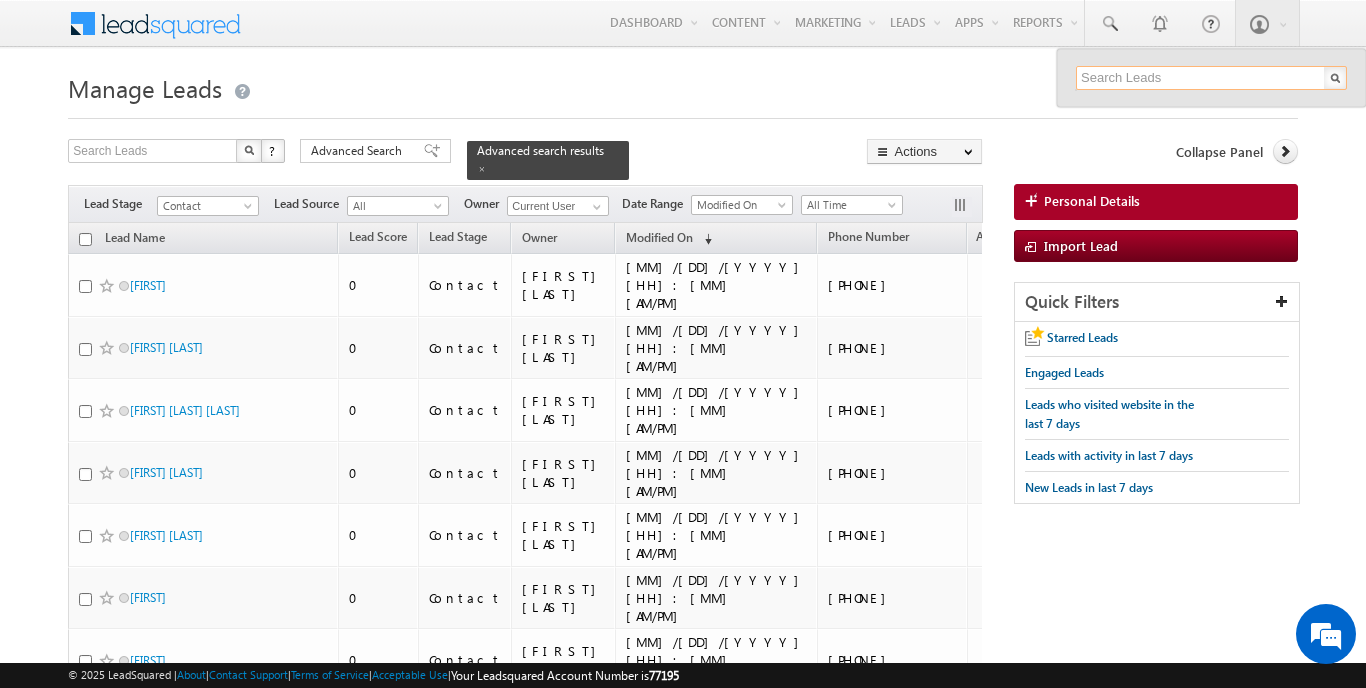 click at bounding box center [1211, 78] 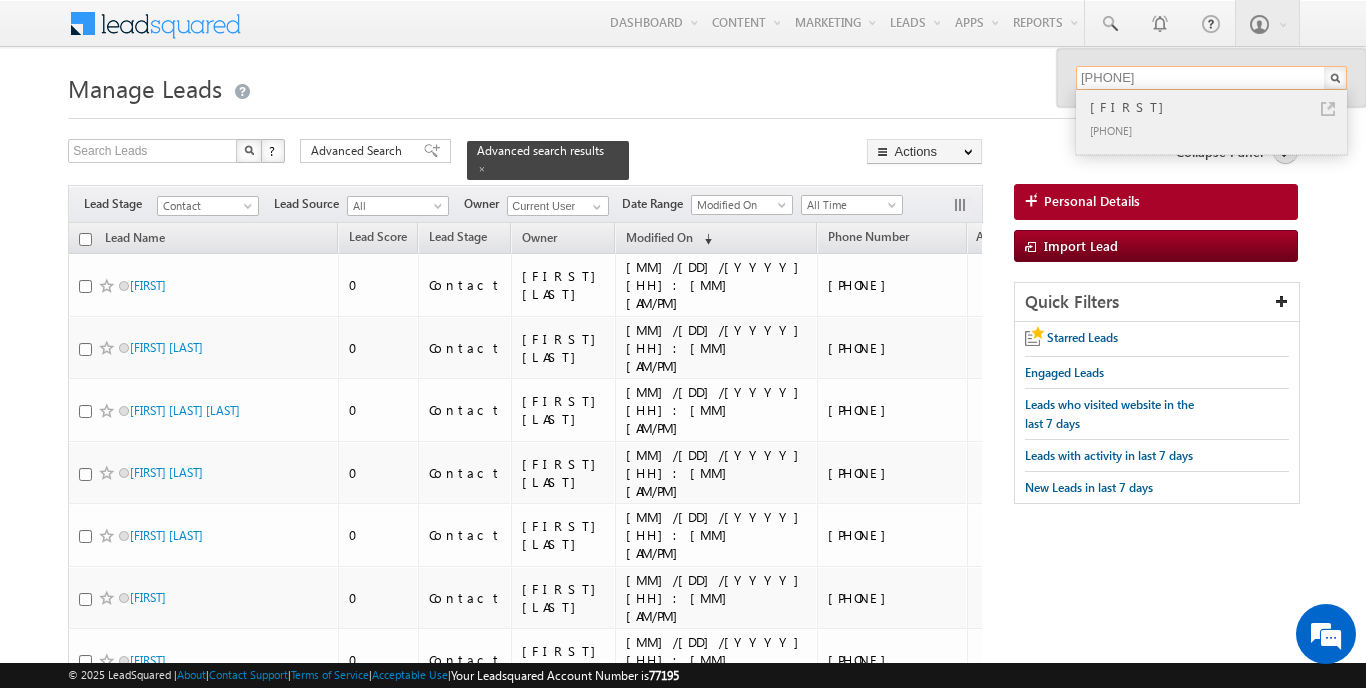 type on "588811533" 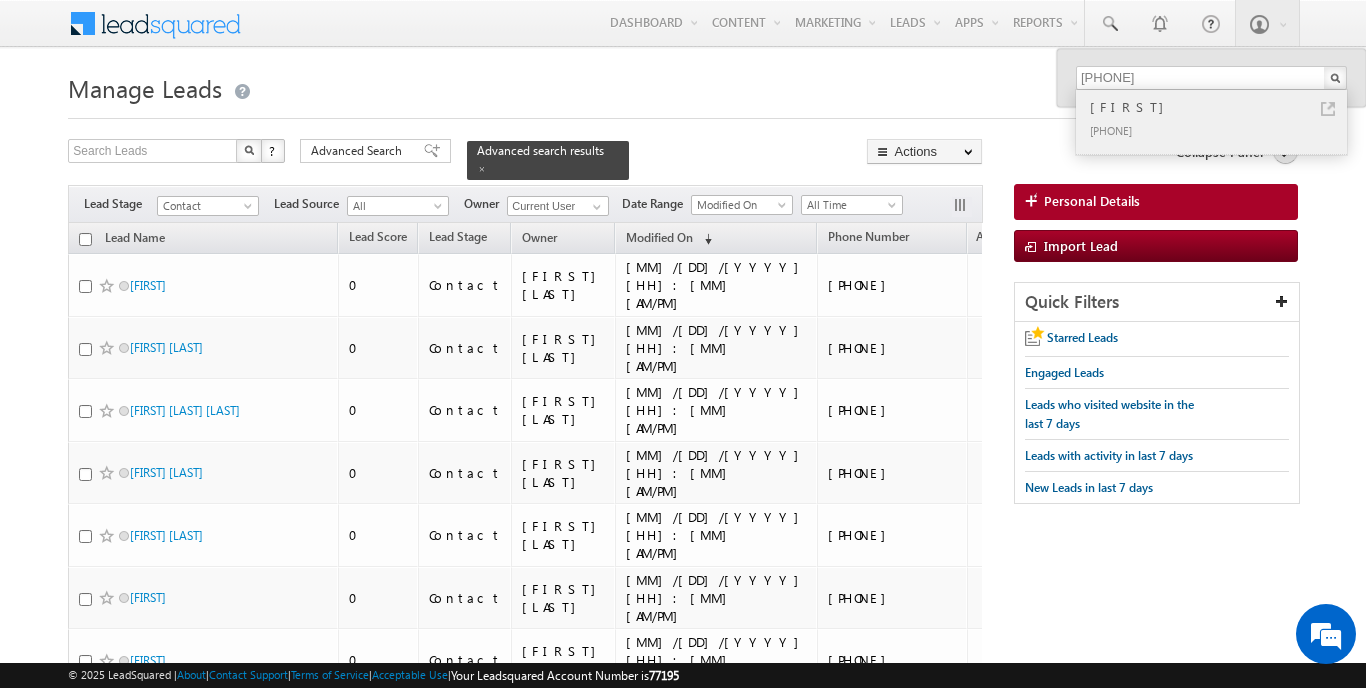 click on "harun" at bounding box center [1220, 107] 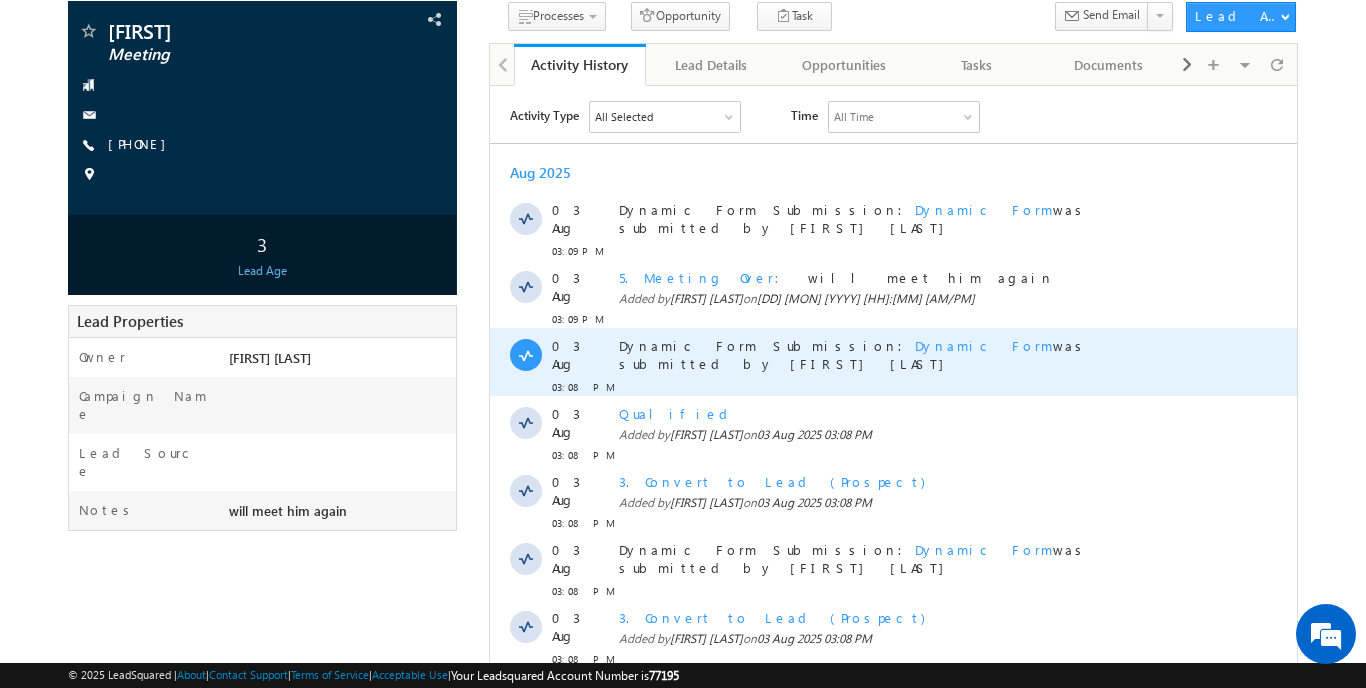 scroll, scrollTop: 139, scrollLeft: 0, axis: vertical 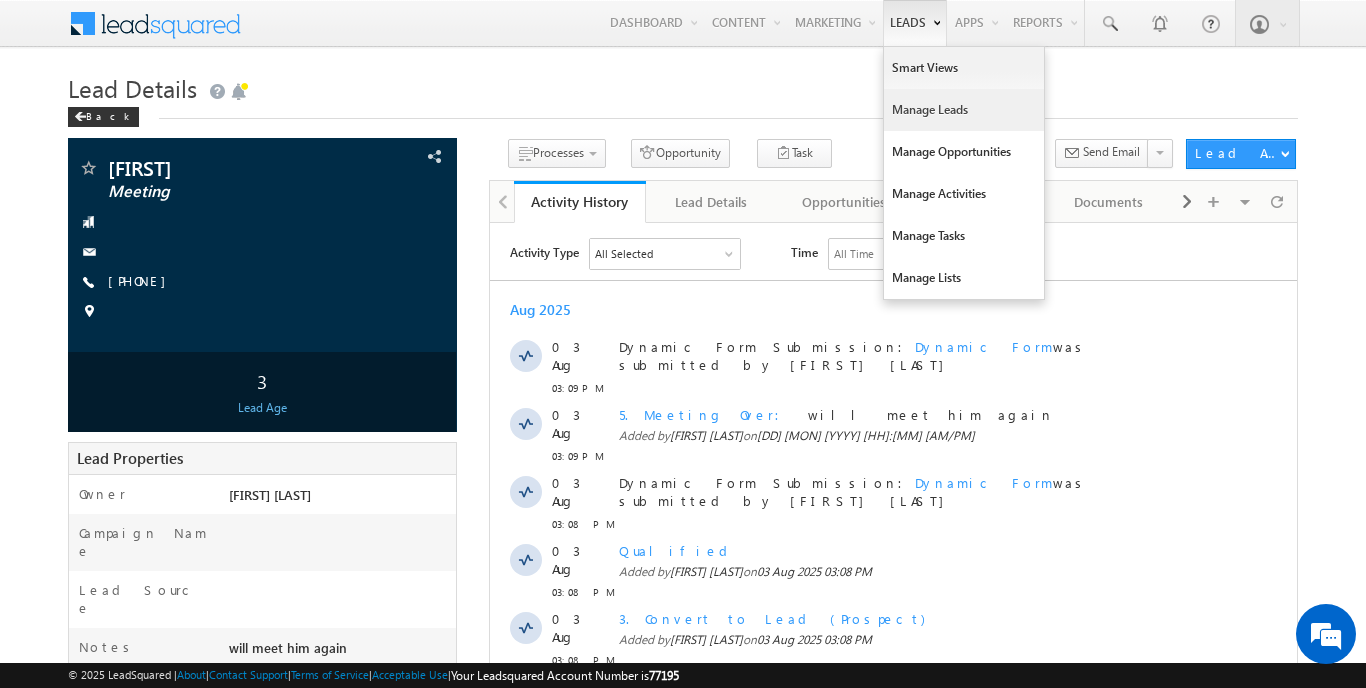 click on "Manage Leads" at bounding box center (964, 110) 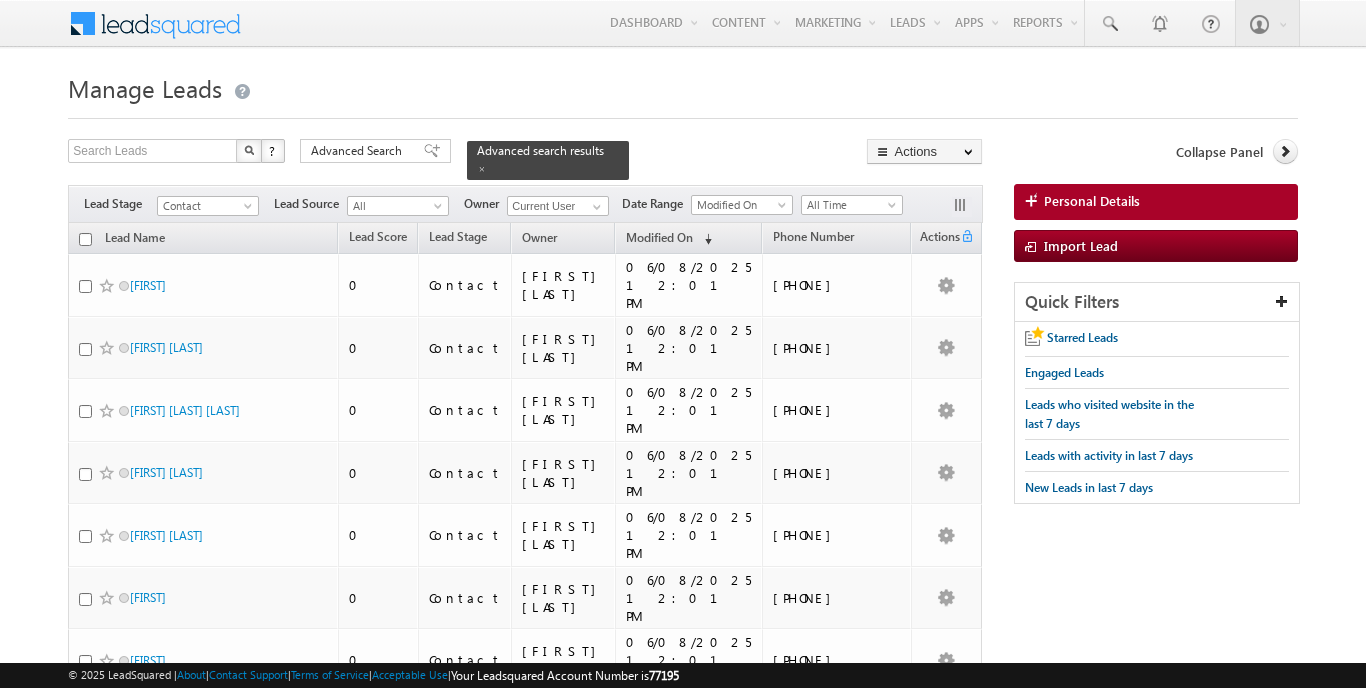 scroll, scrollTop: 0, scrollLeft: 0, axis: both 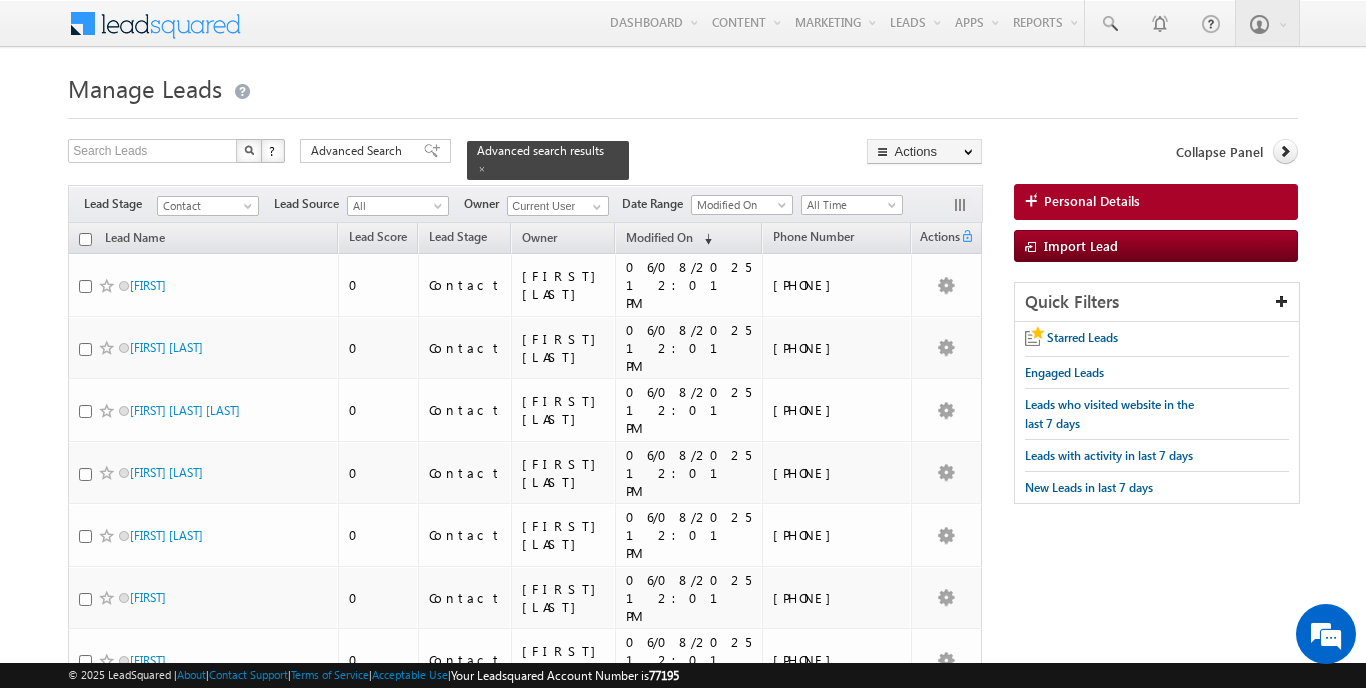 click on "Menu
Tayyab Abrar
tayya b.abr ar@in dglob al.ae
indgl obal." at bounding box center (682, 24) 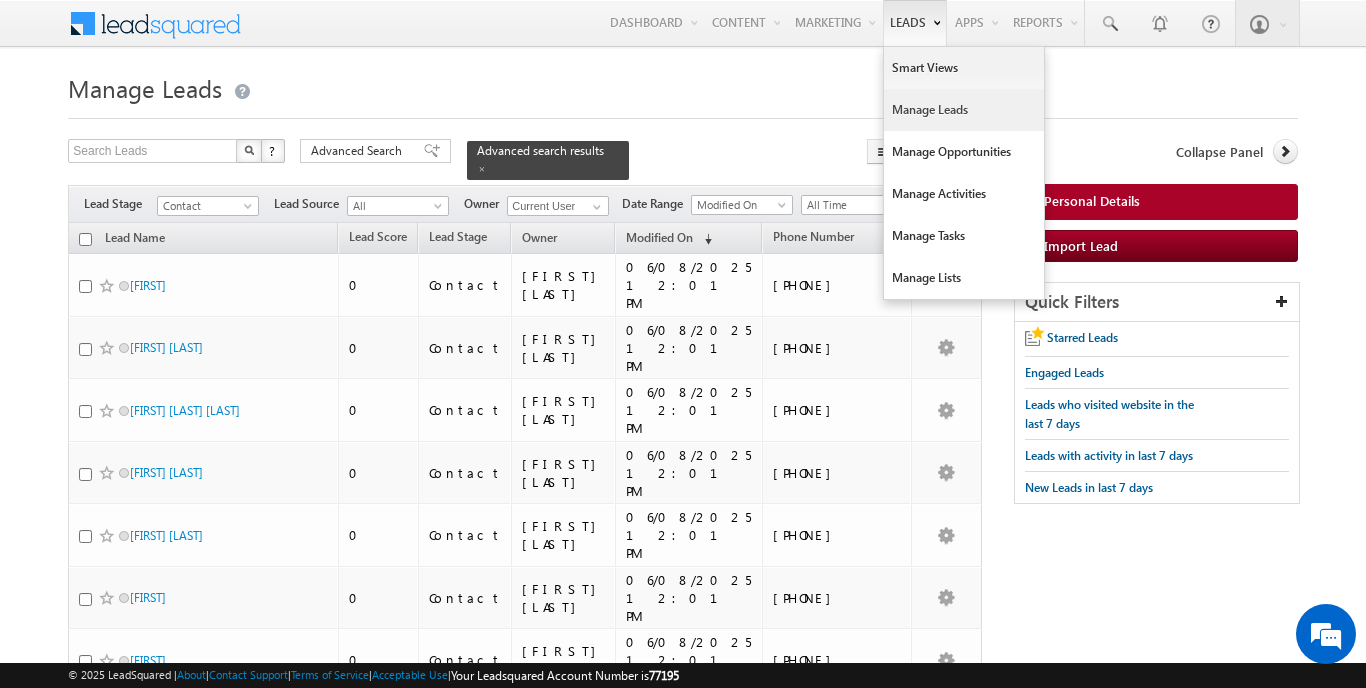 click on "Manage Leads" at bounding box center [964, 110] 